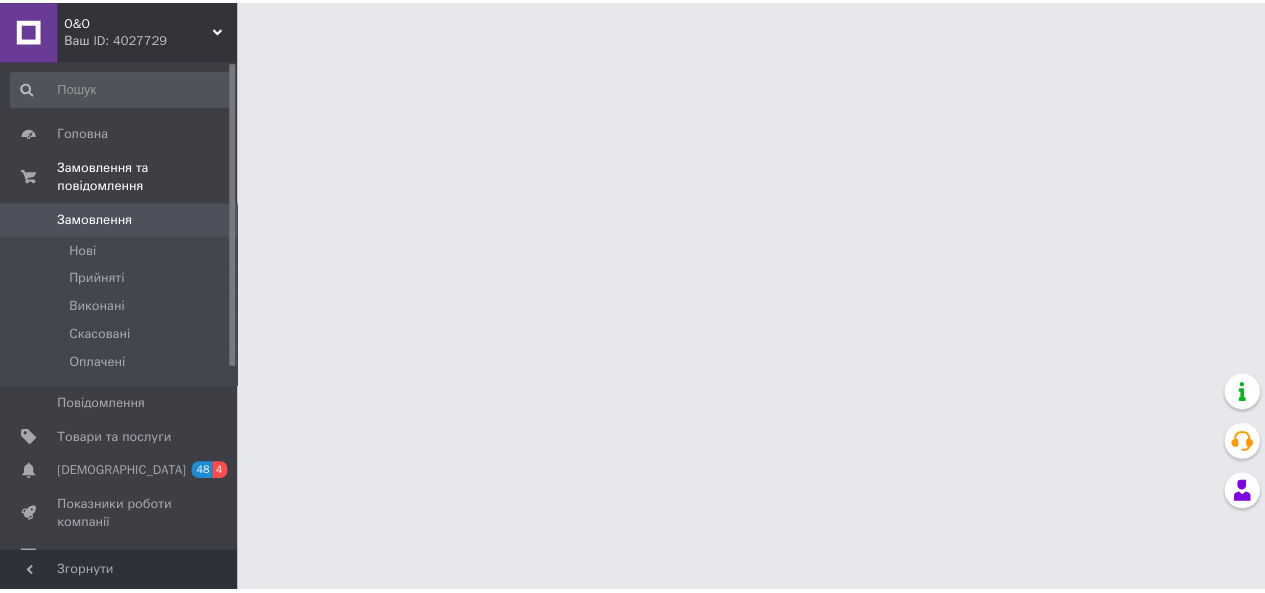 scroll, scrollTop: 0, scrollLeft: 0, axis: both 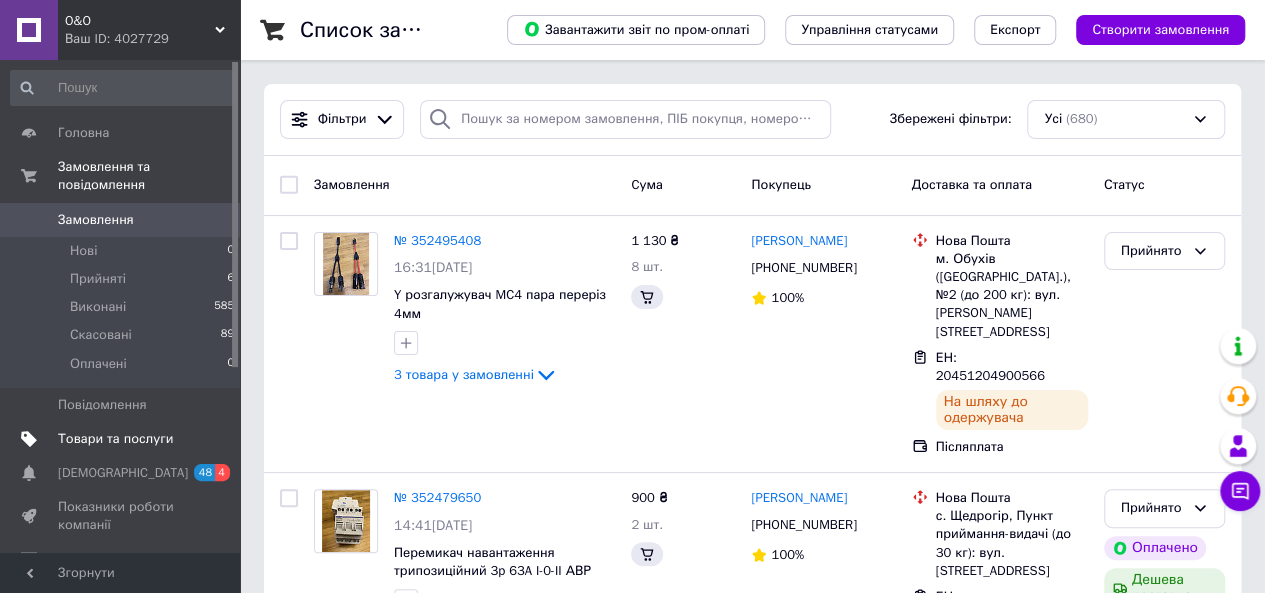 click on "Товари та послуги" at bounding box center [115, 439] 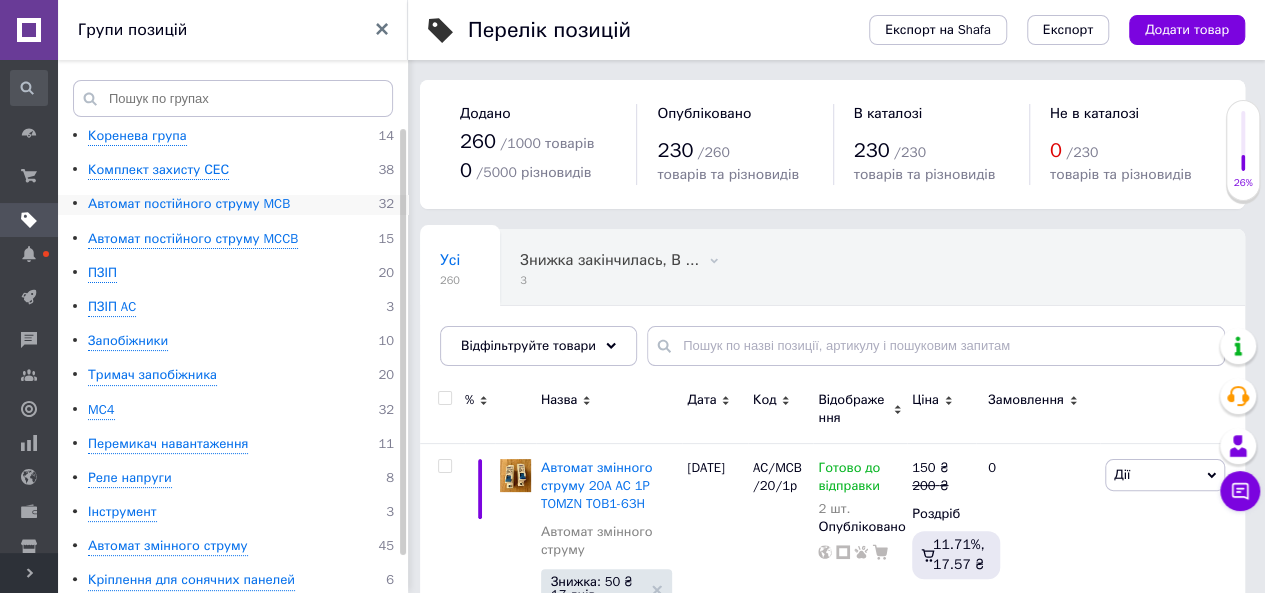click on "Автомат постійного струму MCB" at bounding box center (189, 204) 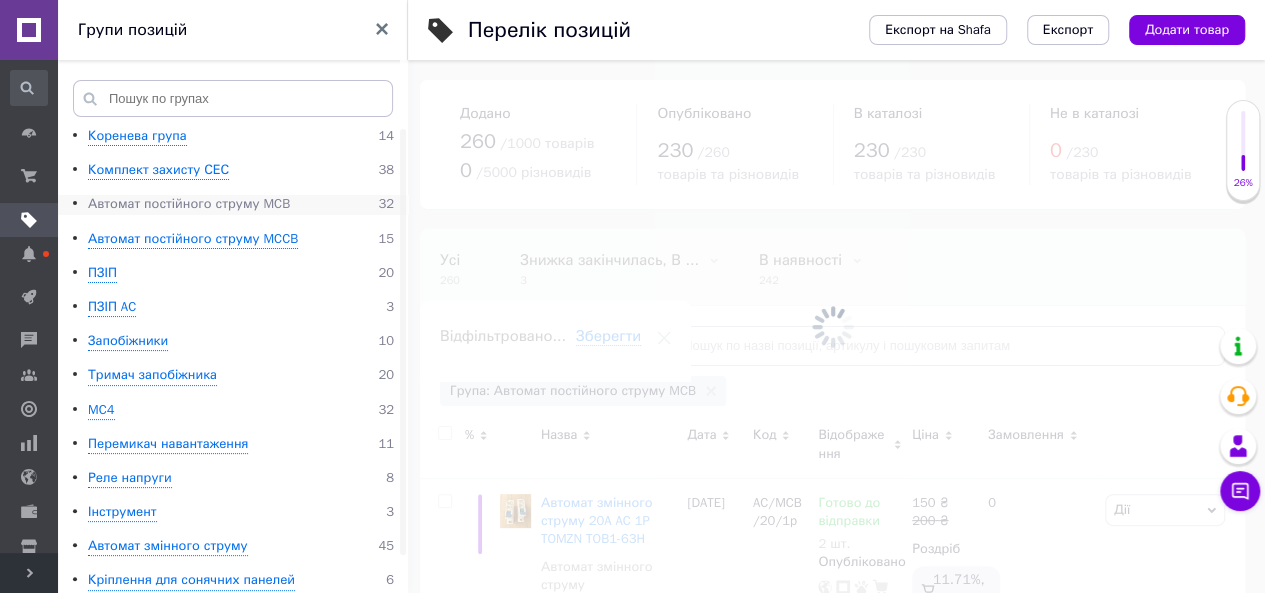 scroll, scrollTop: 0, scrollLeft: 62, axis: horizontal 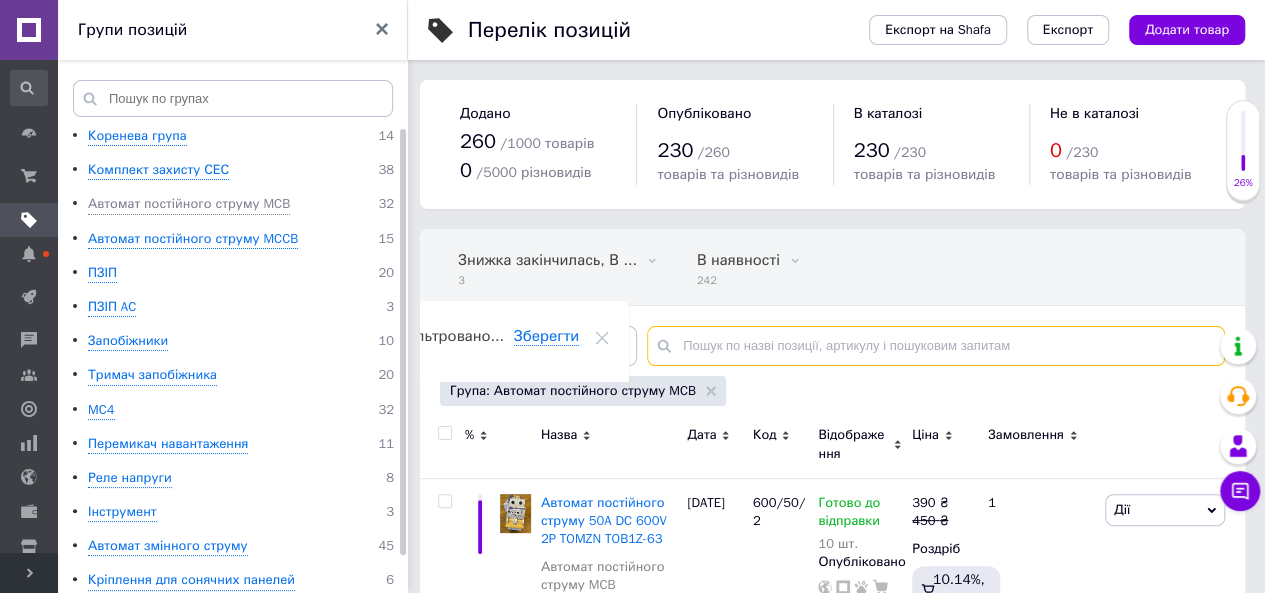 click at bounding box center (936, 346) 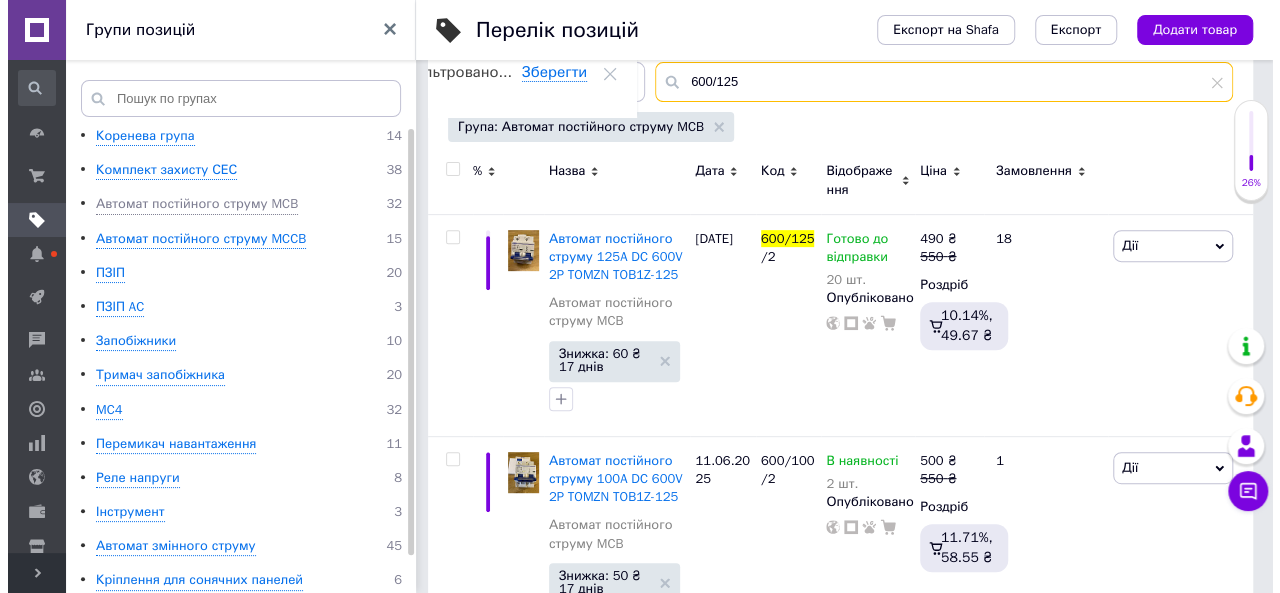scroll, scrollTop: 300, scrollLeft: 0, axis: vertical 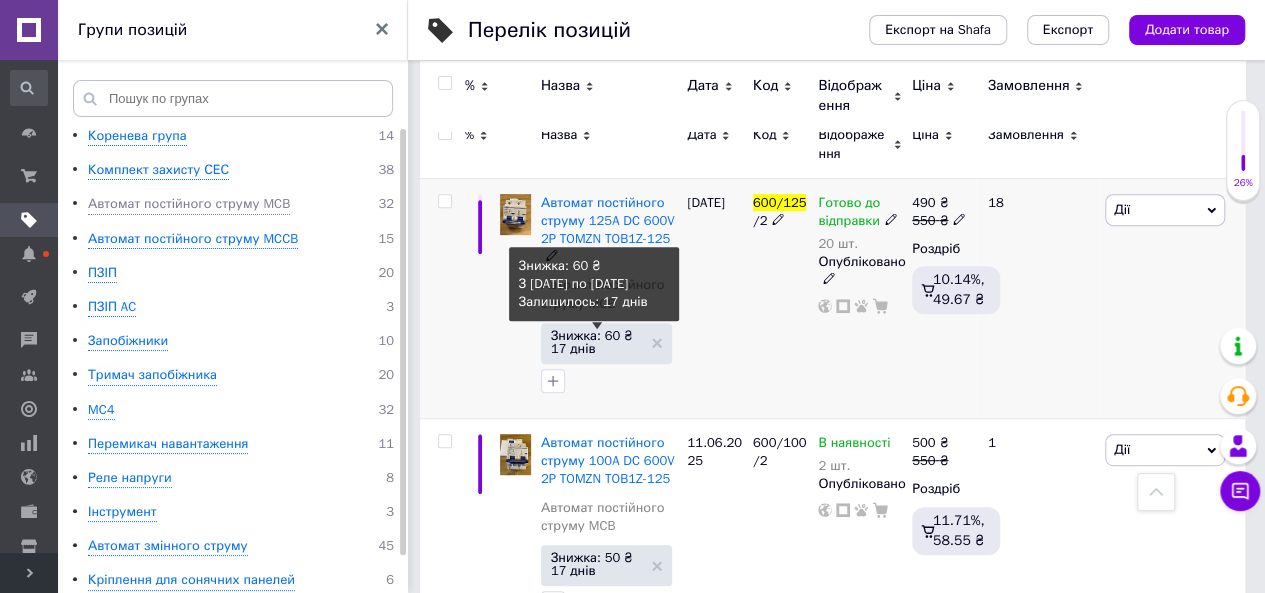 type on "600/125" 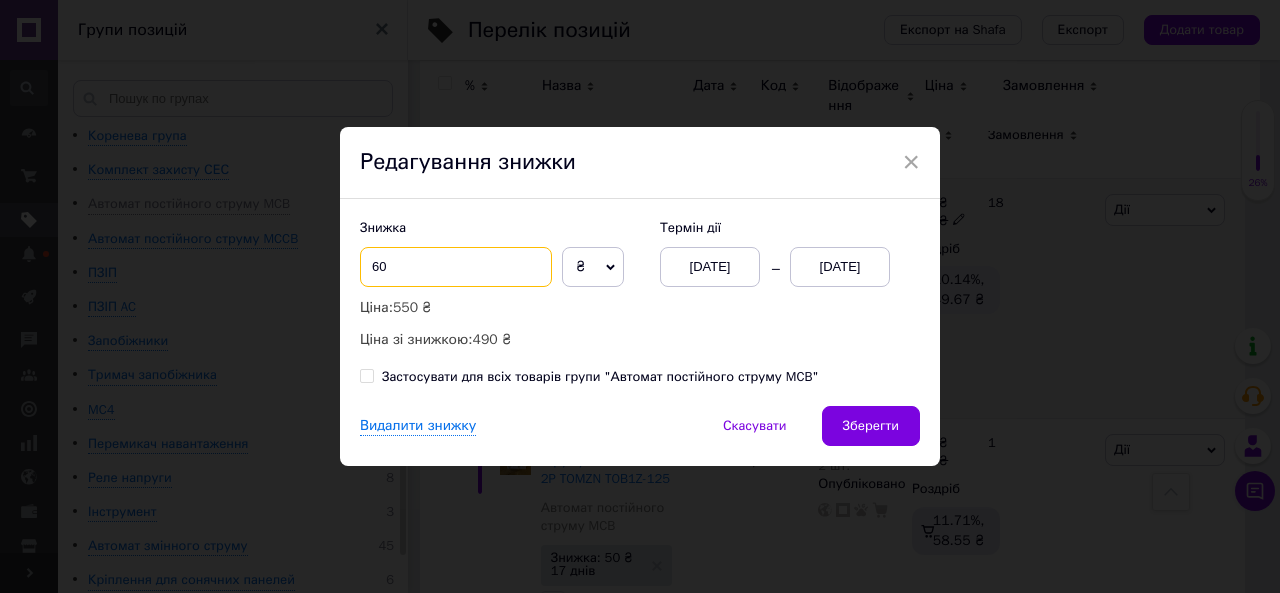 click on "60" at bounding box center (456, 267) 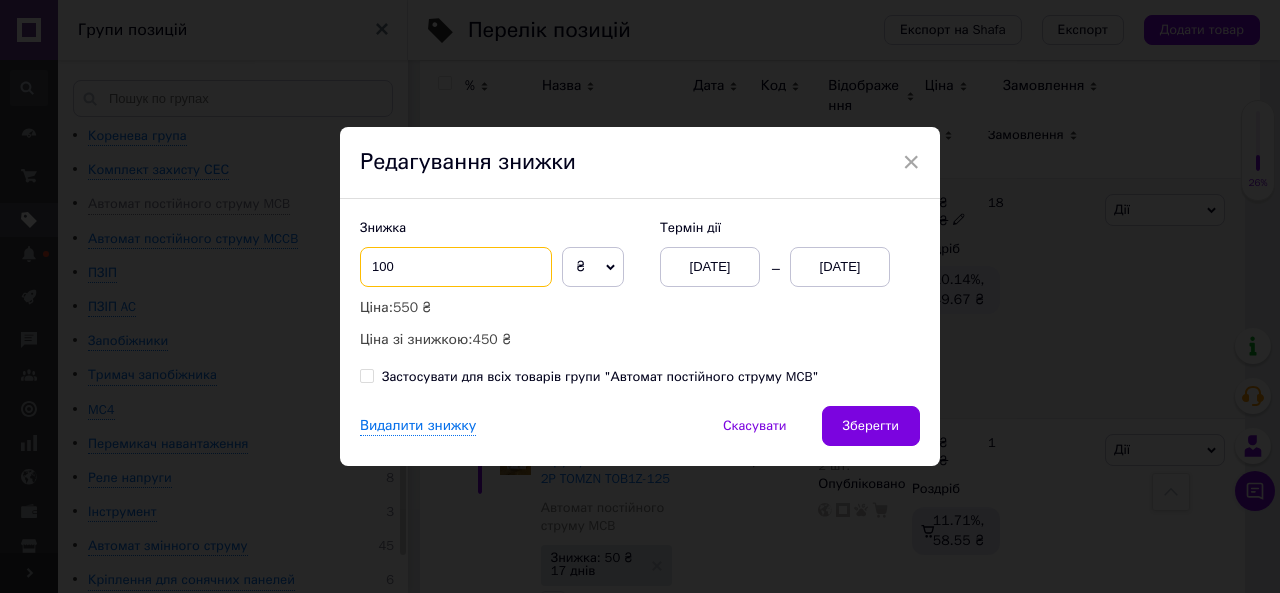click on "100" at bounding box center [456, 267] 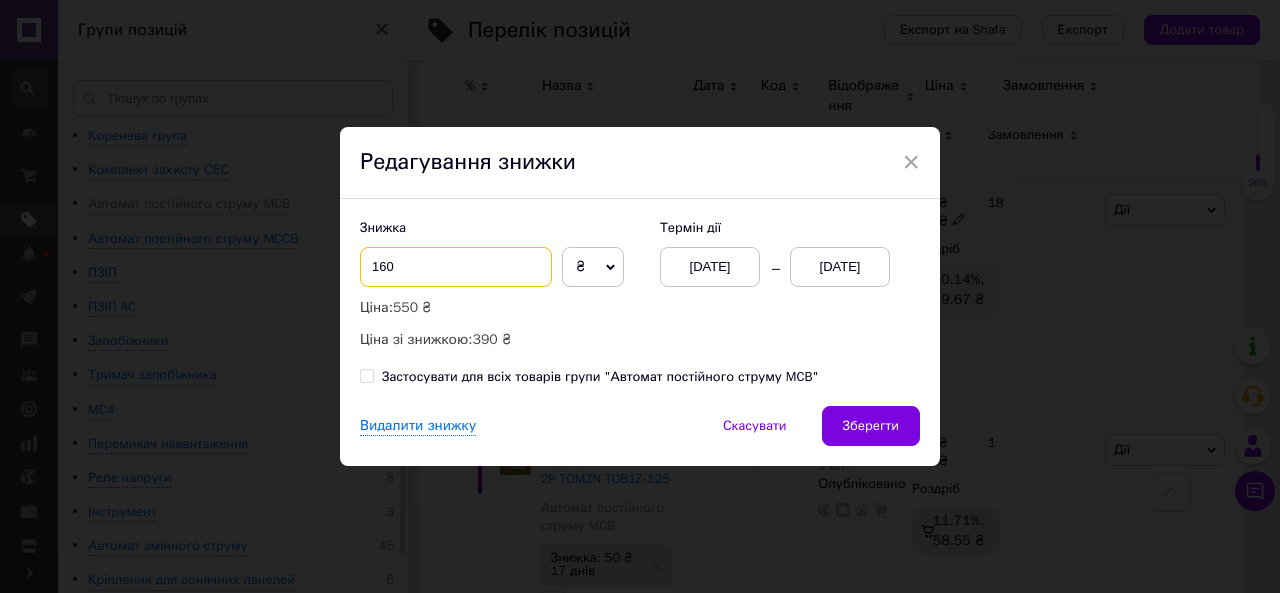 click on "160" at bounding box center [456, 267] 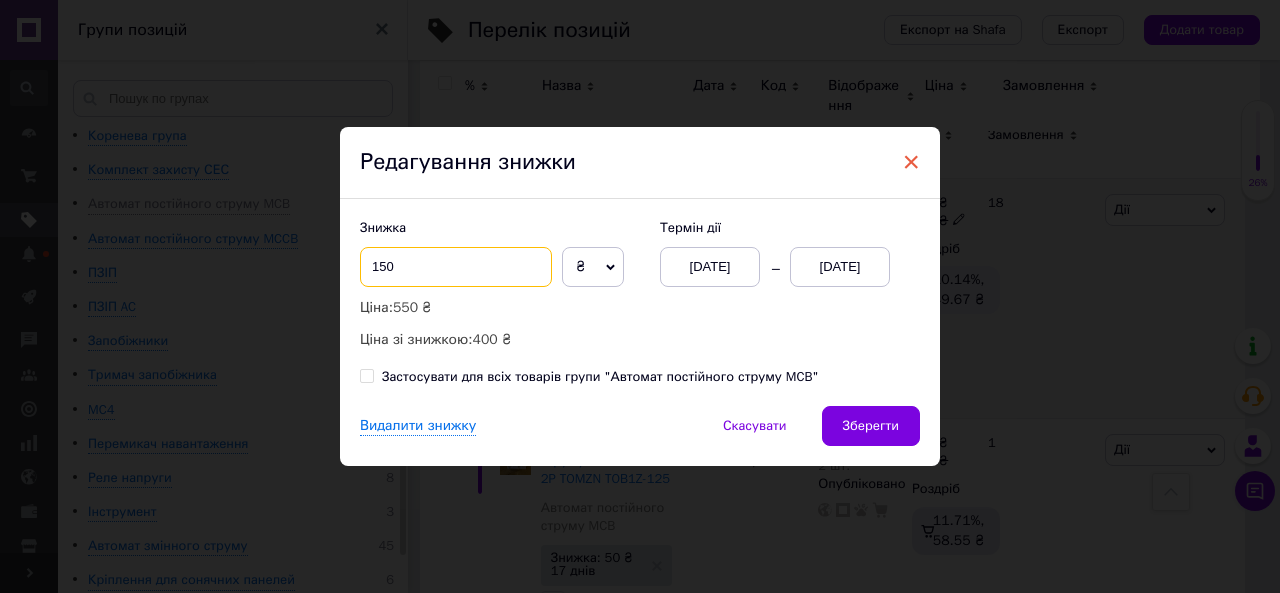 type on "150" 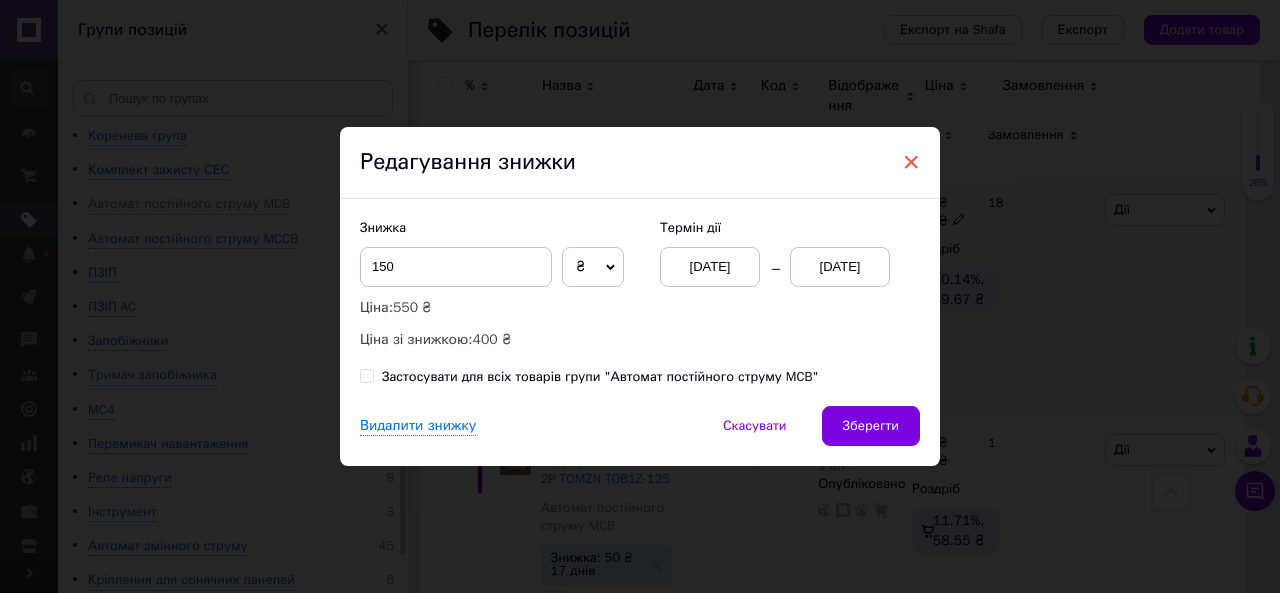 click on "×" at bounding box center (911, 162) 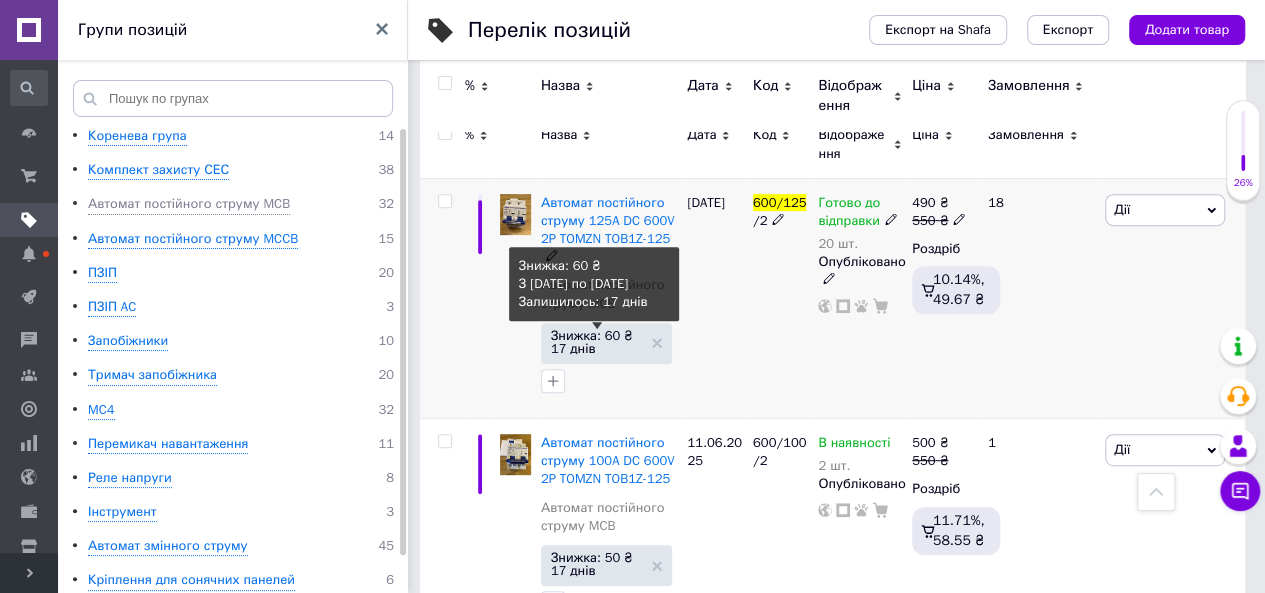 click on "Знижка: 60 ₴ 17 днів" at bounding box center (597, 342) 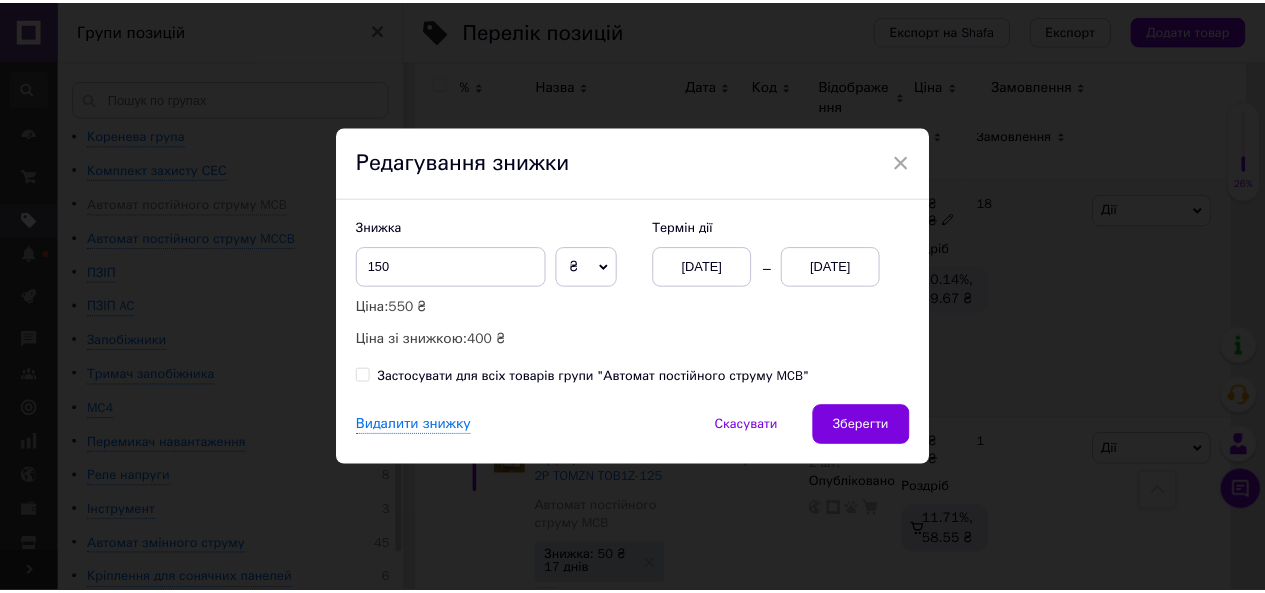 scroll, scrollTop: 0, scrollLeft: 62, axis: horizontal 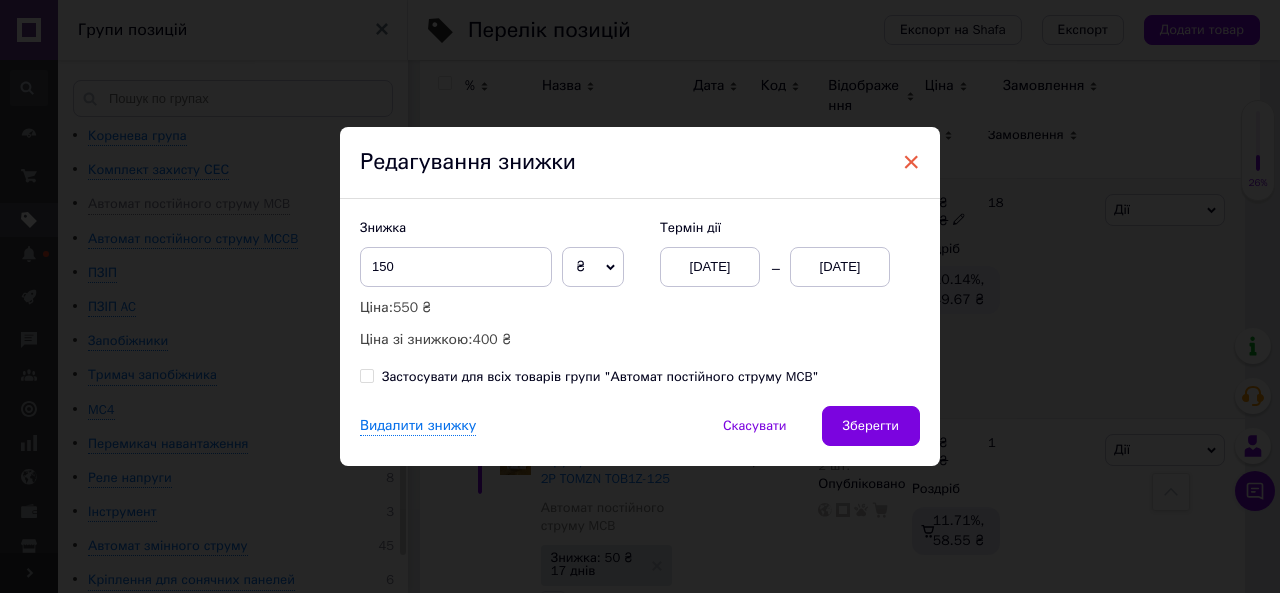 click on "×" at bounding box center (911, 162) 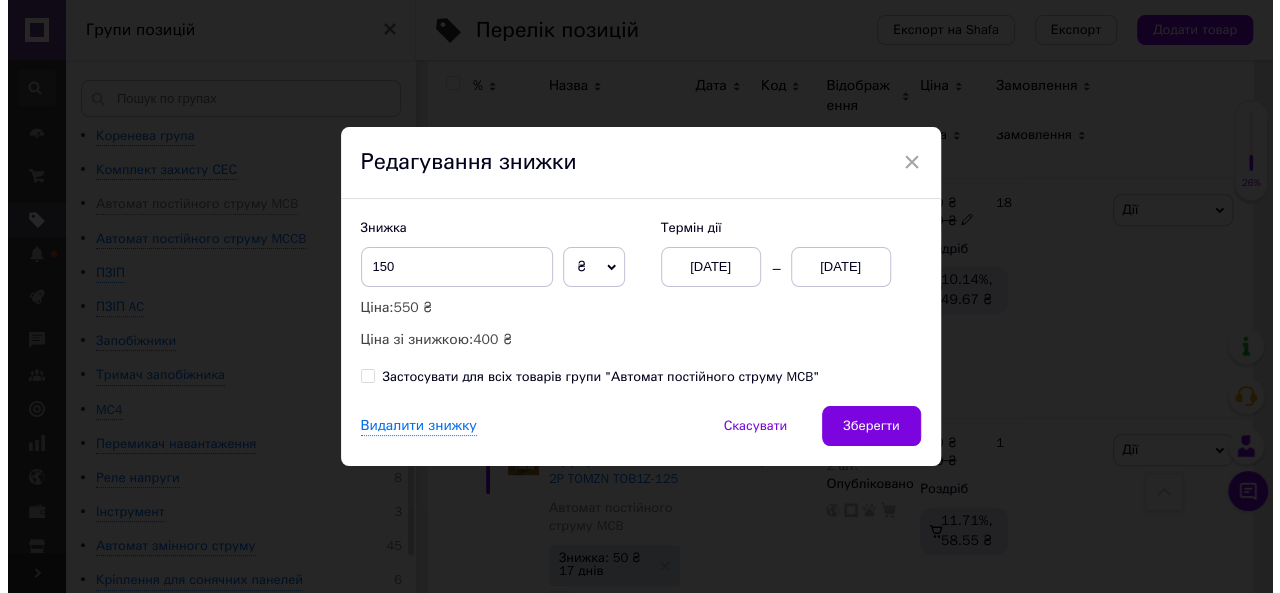 scroll, scrollTop: 0, scrollLeft: 62, axis: horizontal 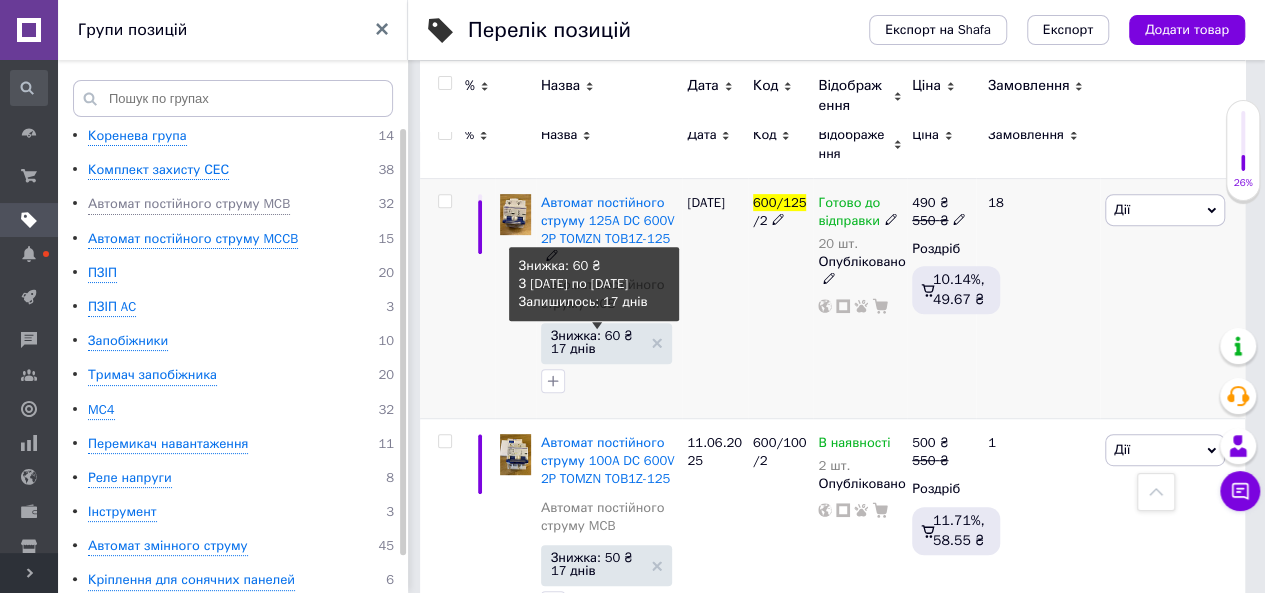 click on "Знижка: 60 ₴ 17 днів" at bounding box center [597, 342] 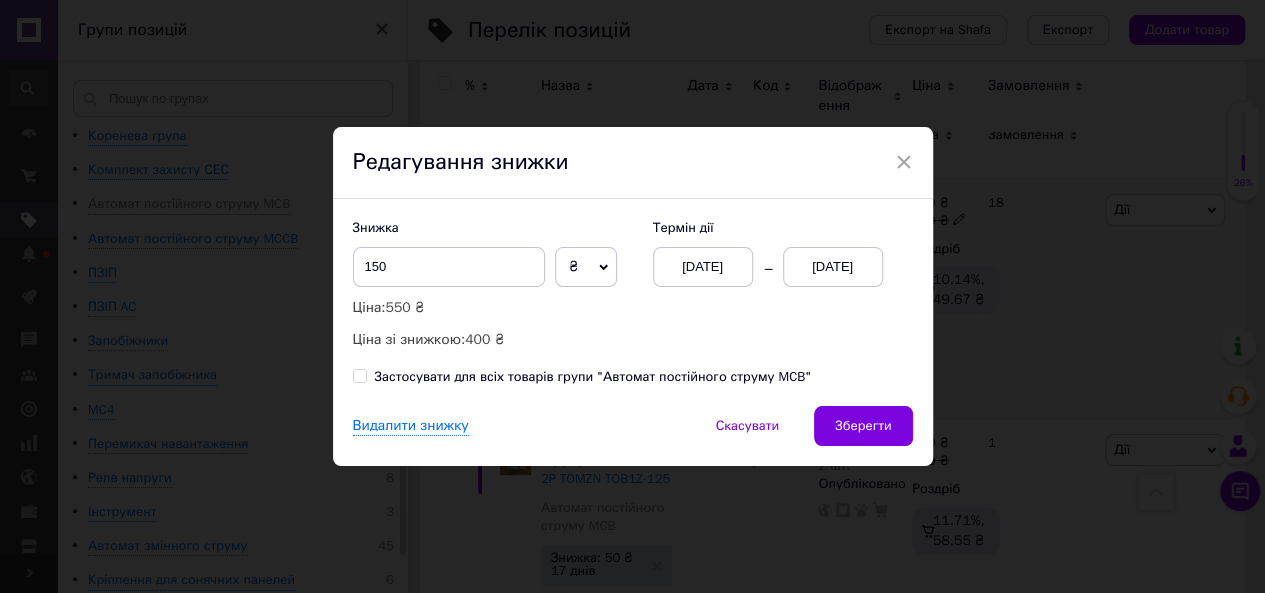 scroll, scrollTop: 0, scrollLeft: 62, axis: horizontal 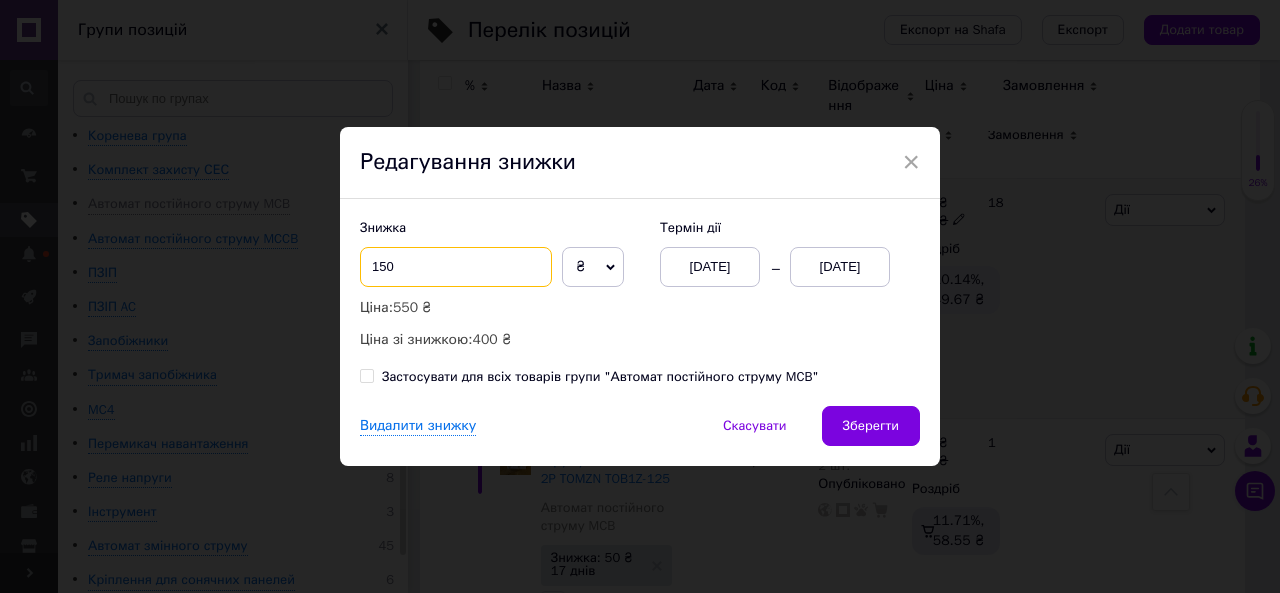 click on "150" at bounding box center (456, 267) 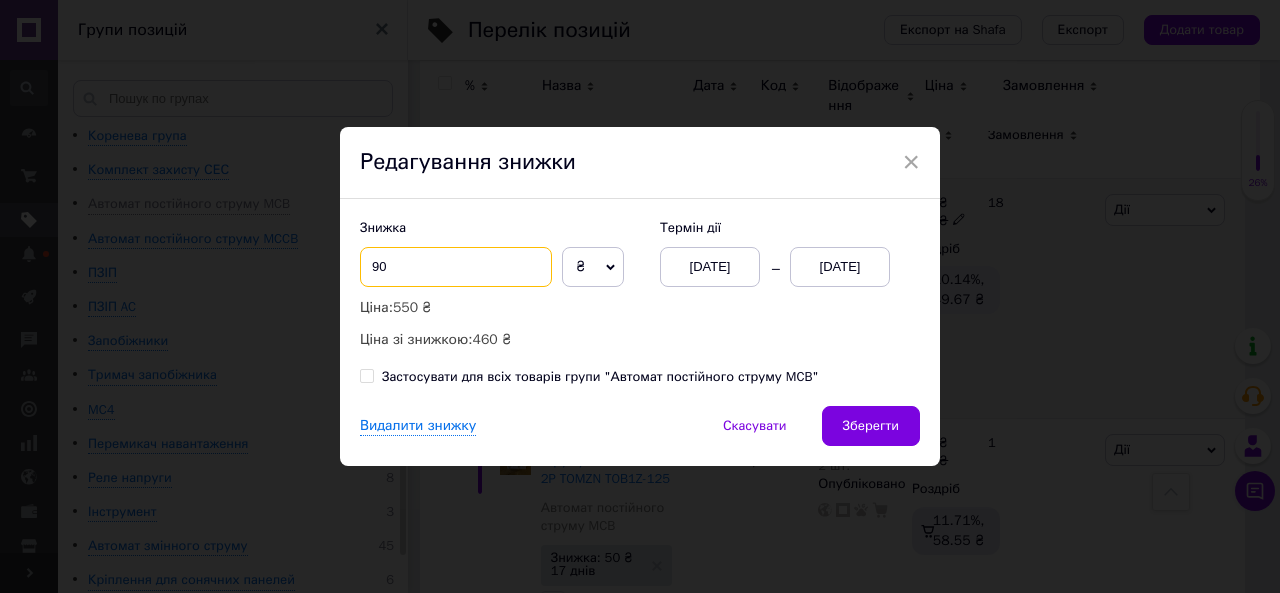 drag, startPoint x: 384, startPoint y: 266, endPoint x: 357, endPoint y: 268, distance: 27.073973 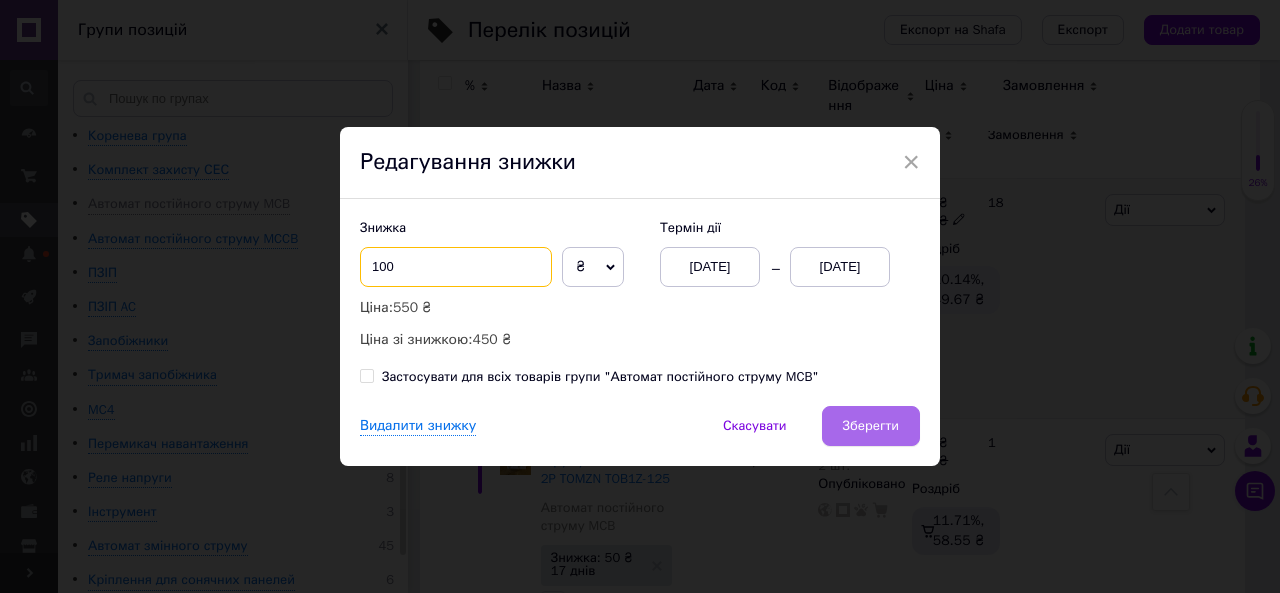 type on "100" 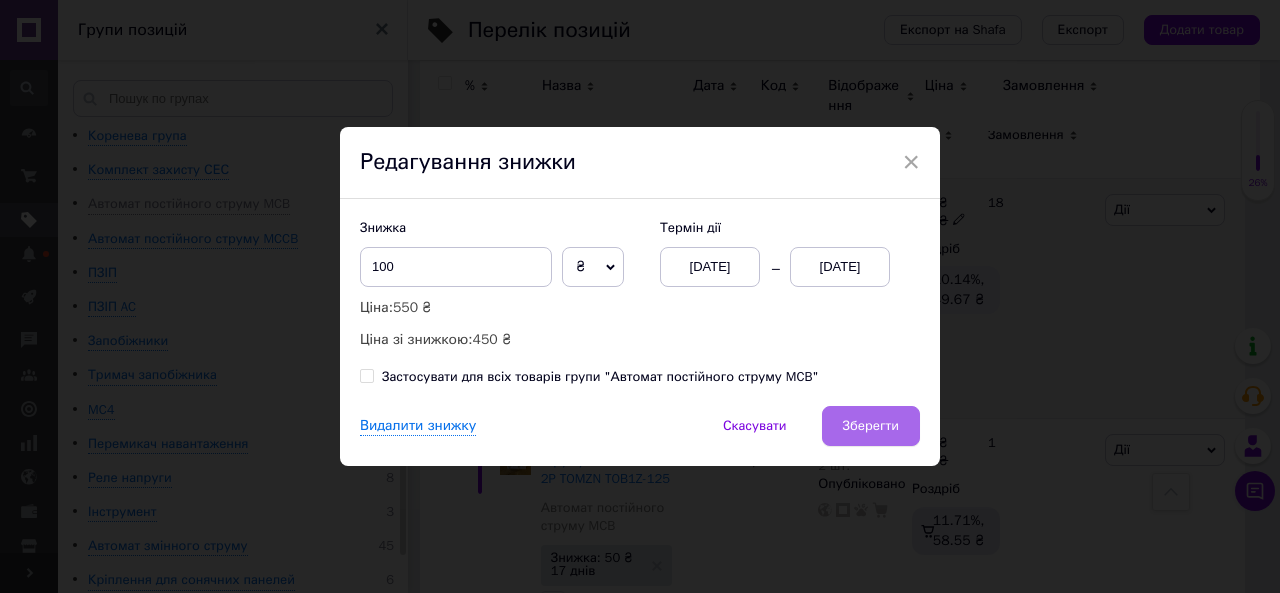 click on "Зберегти" at bounding box center [871, 426] 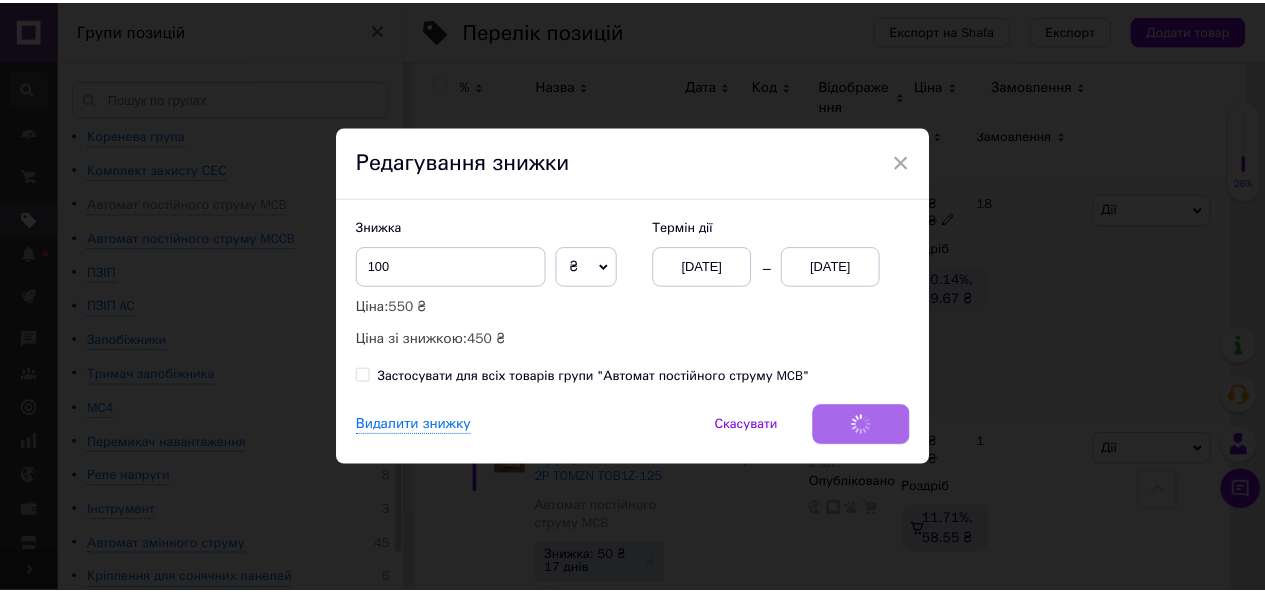 scroll, scrollTop: 0, scrollLeft: 62, axis: horizontal 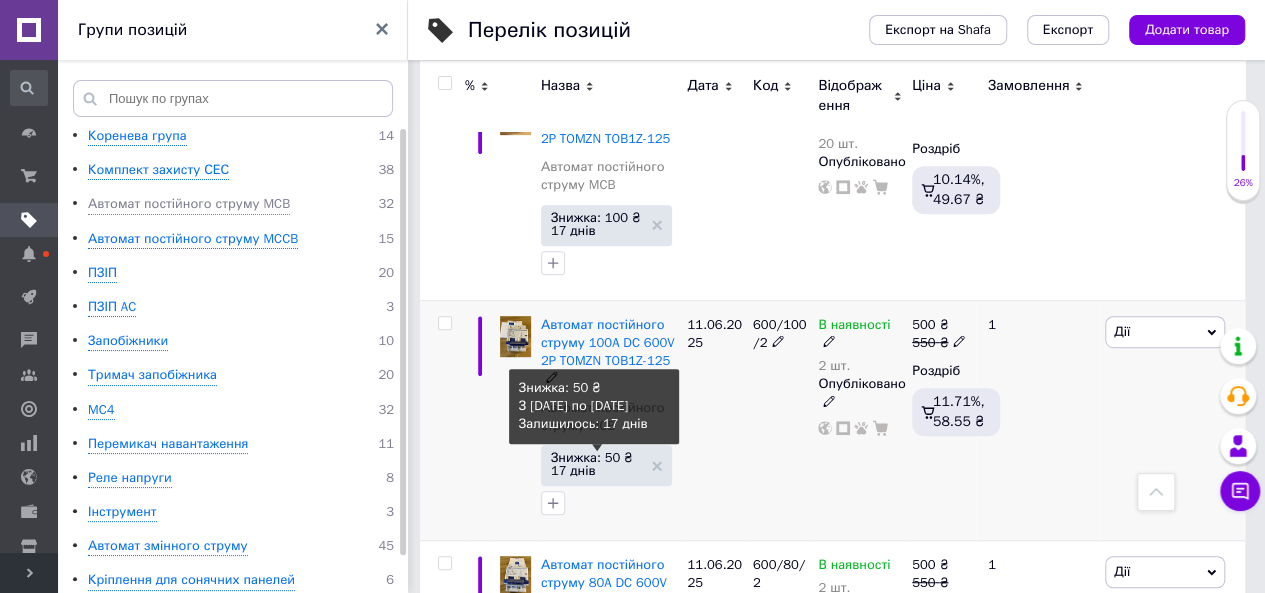 click on "Знижка: 50 ₴ 17 днів" at bounding box center (597, 464) 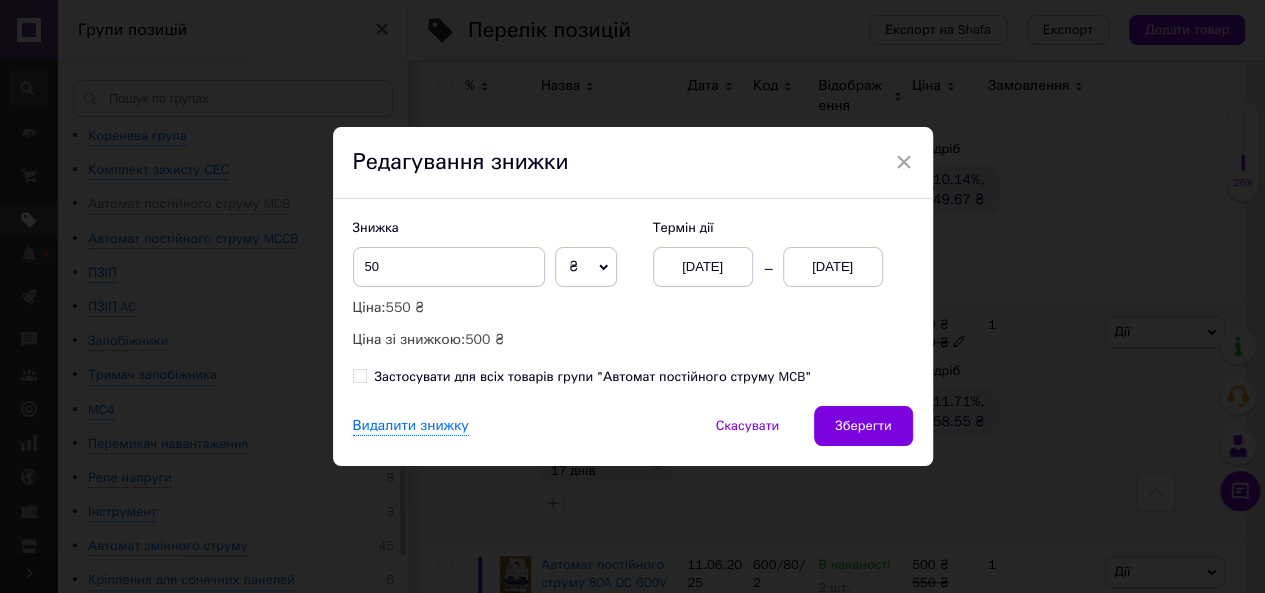 scroll, scrollTop: 0, scrollLeft: 62, axis: horizontal 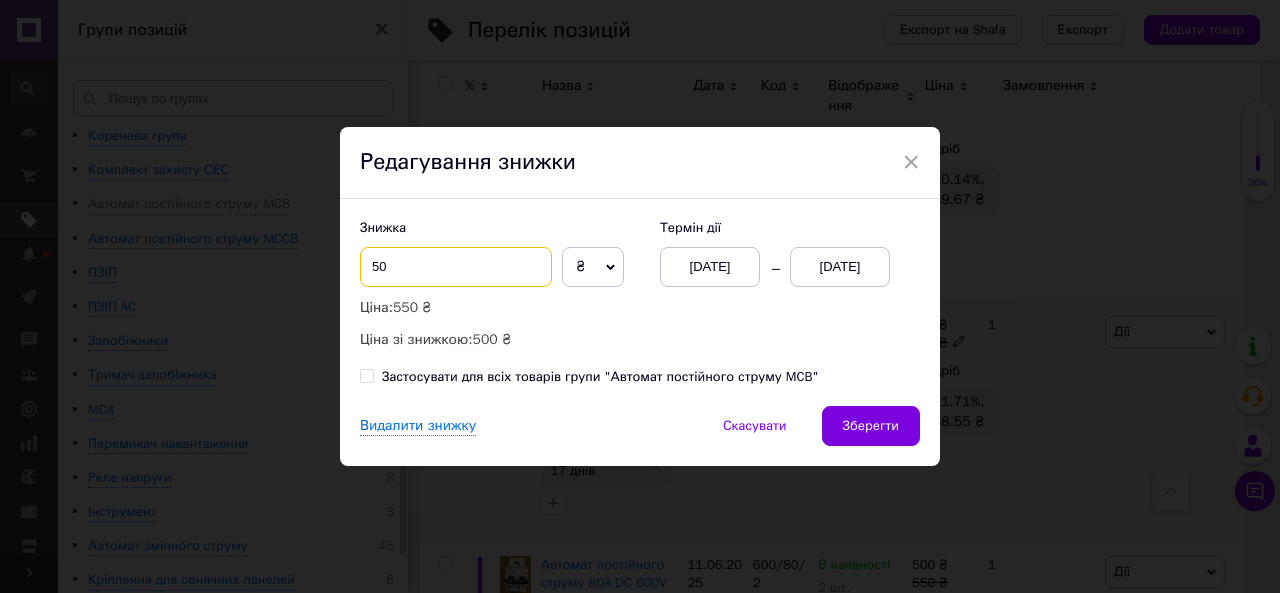 drag, startPoint x: 414, startPoint y: 274, endPoint x: 366, endPoint y: 274, distance: 48 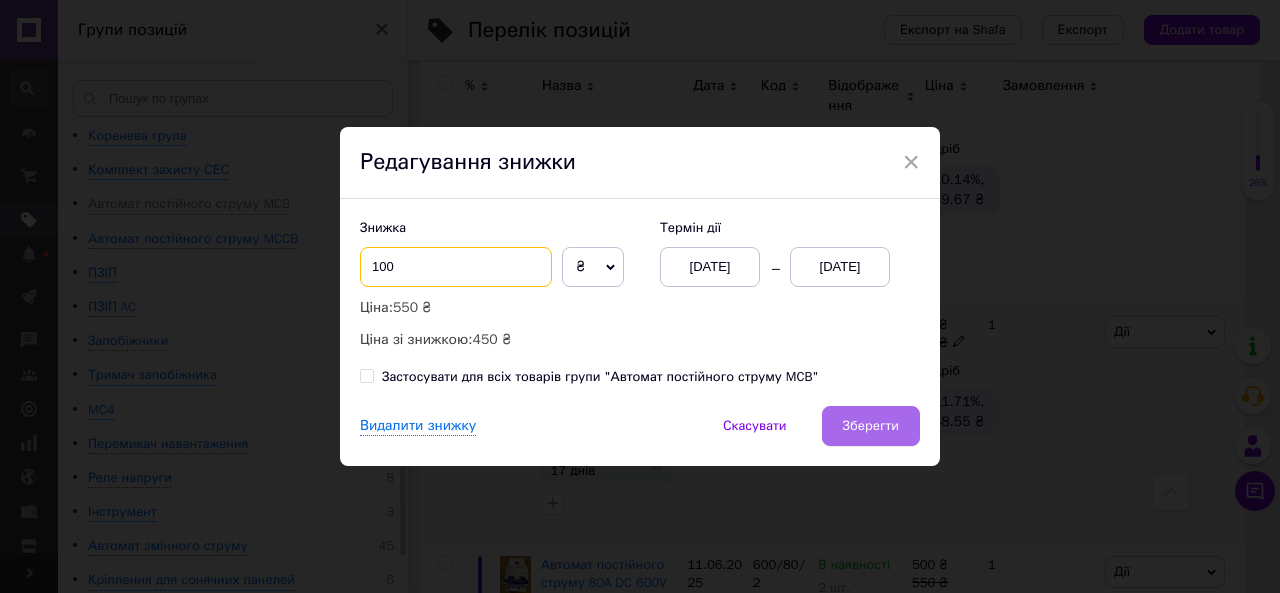 type on "100" 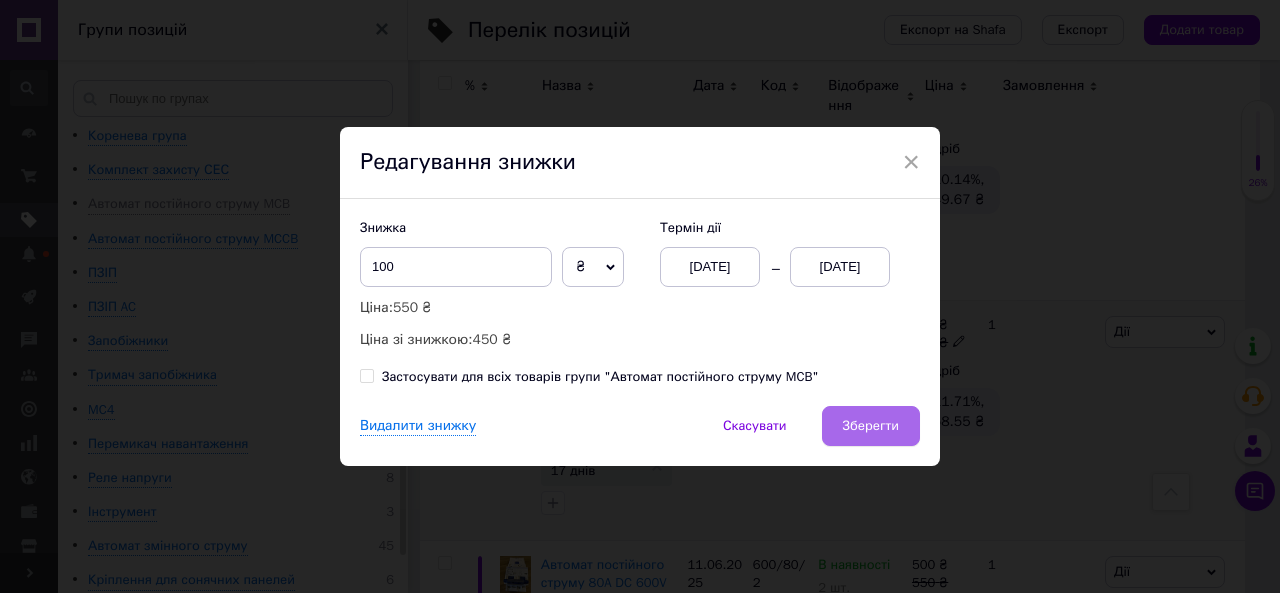 click on "Зберегти" at bounding box center (871, 426) 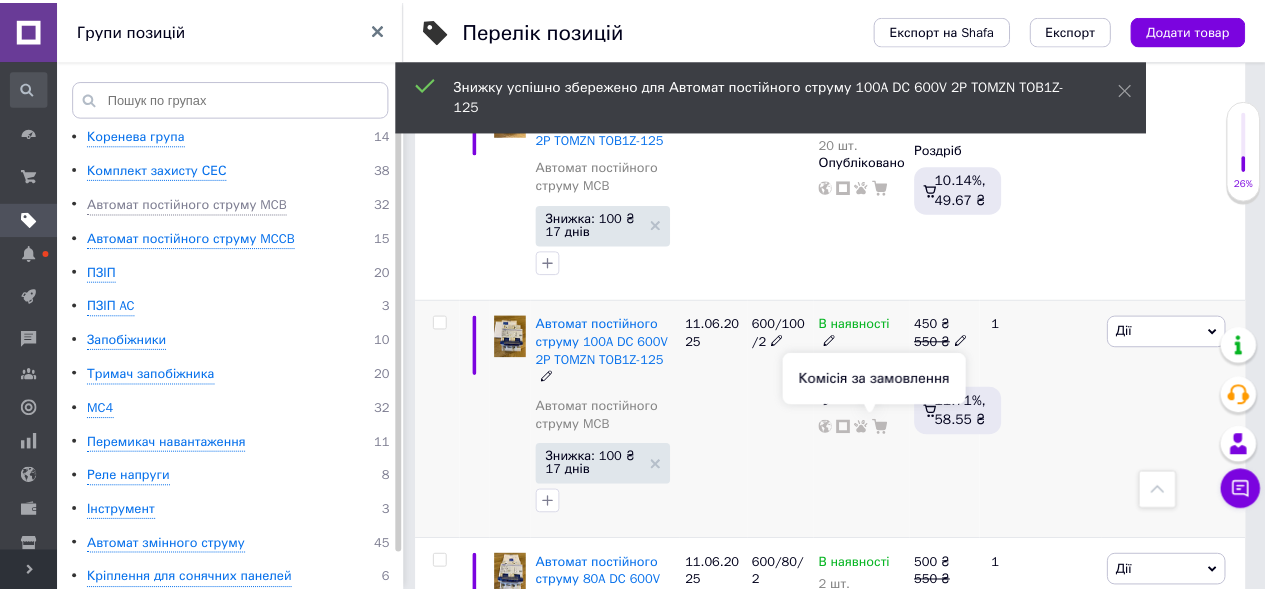 scroll, scrollTop: 0, scrollLeft: 62, axis: horizontal 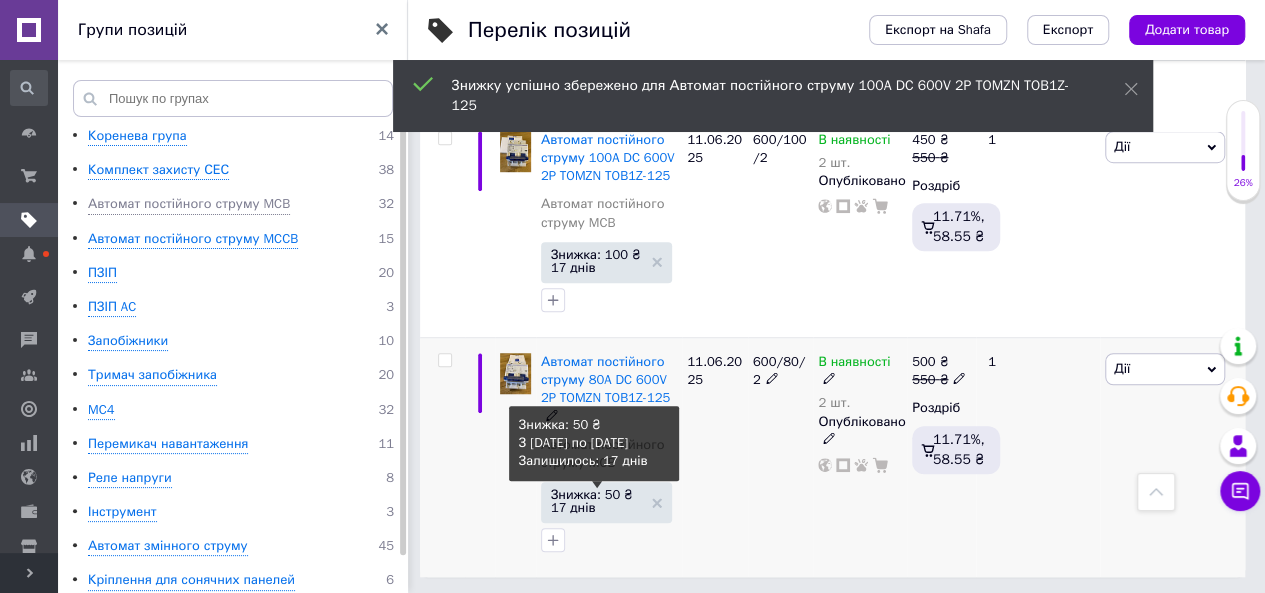click on "Знижка: 50 ₴ 17 днів" at bounding box center (597, 501) 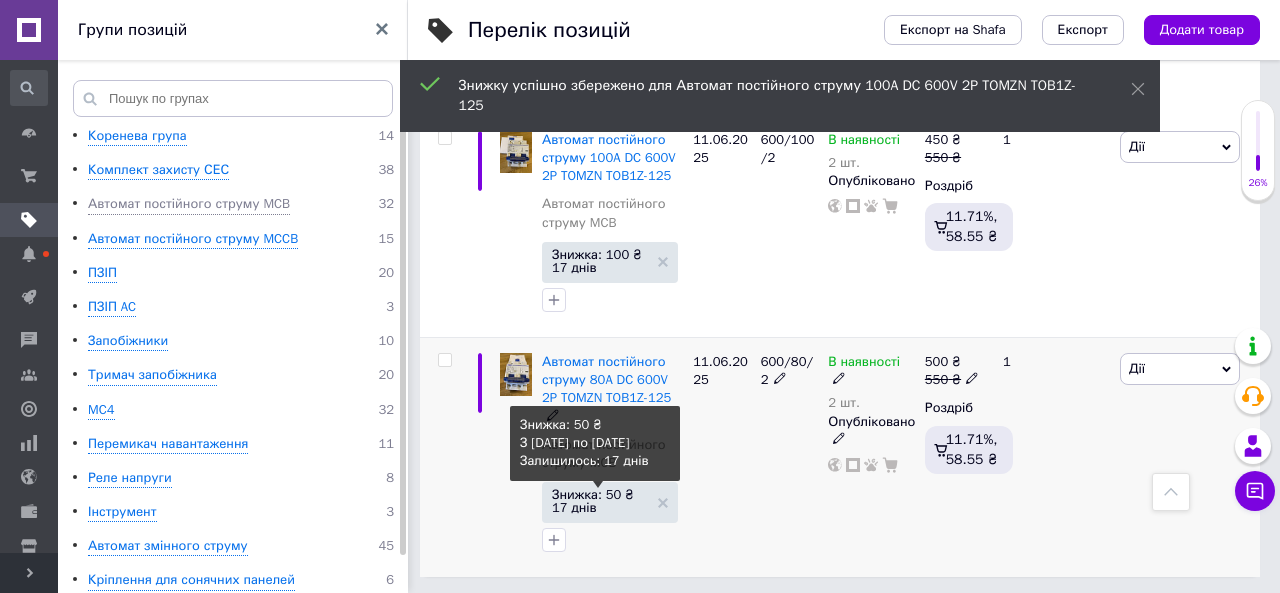 scroll, scrollTop: 0, scrollLeft: 62, axis: horizontal 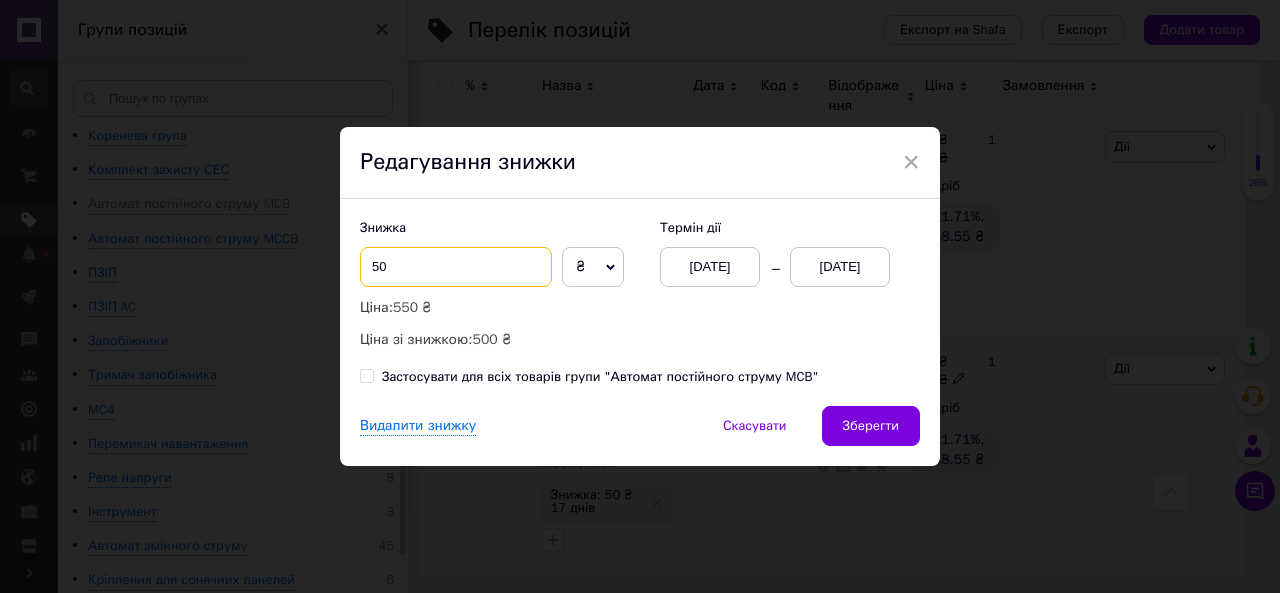 click on "50" at bounding box center (456, 267) 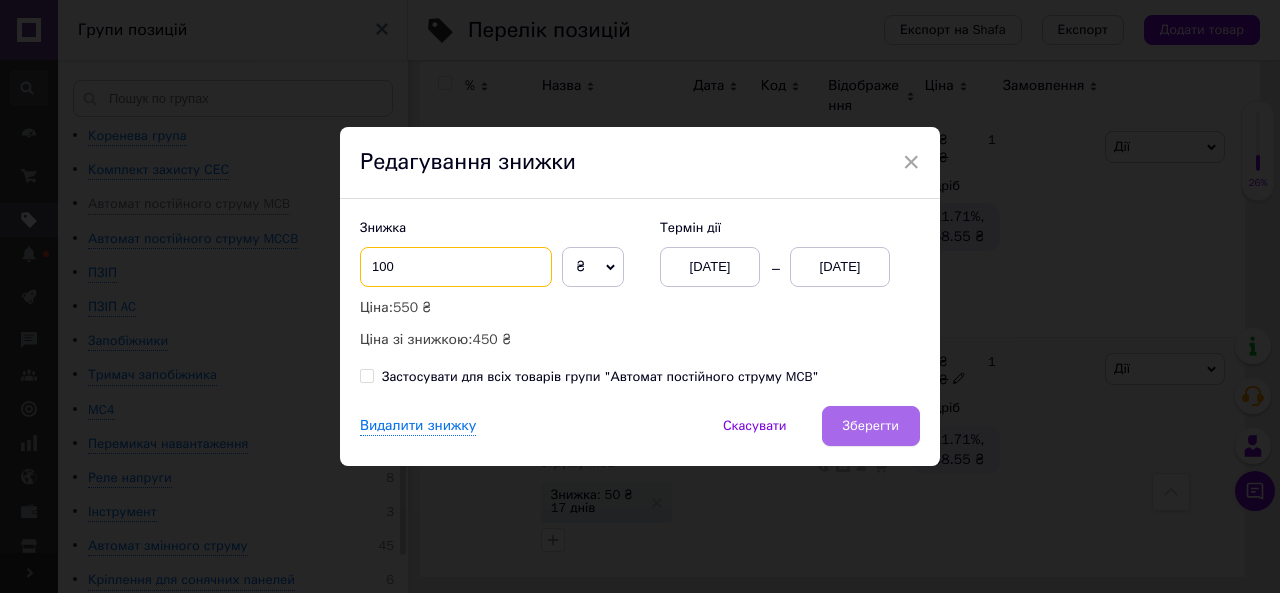 type on "100" 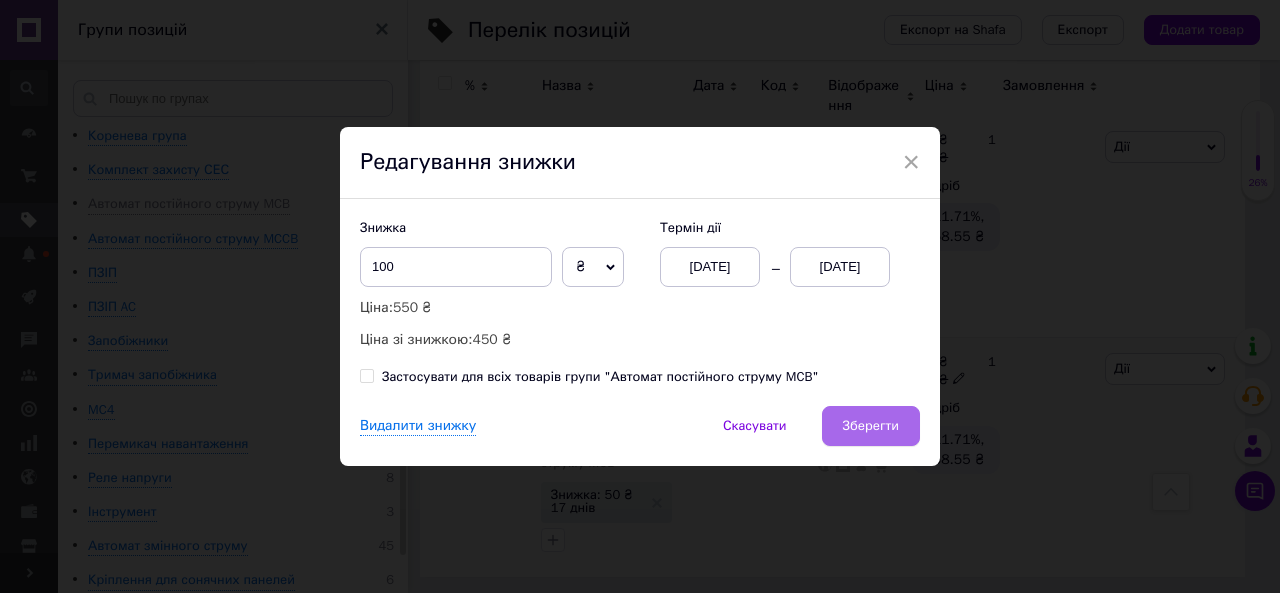 click on "Зберегти" at bounding box center (871, 426) 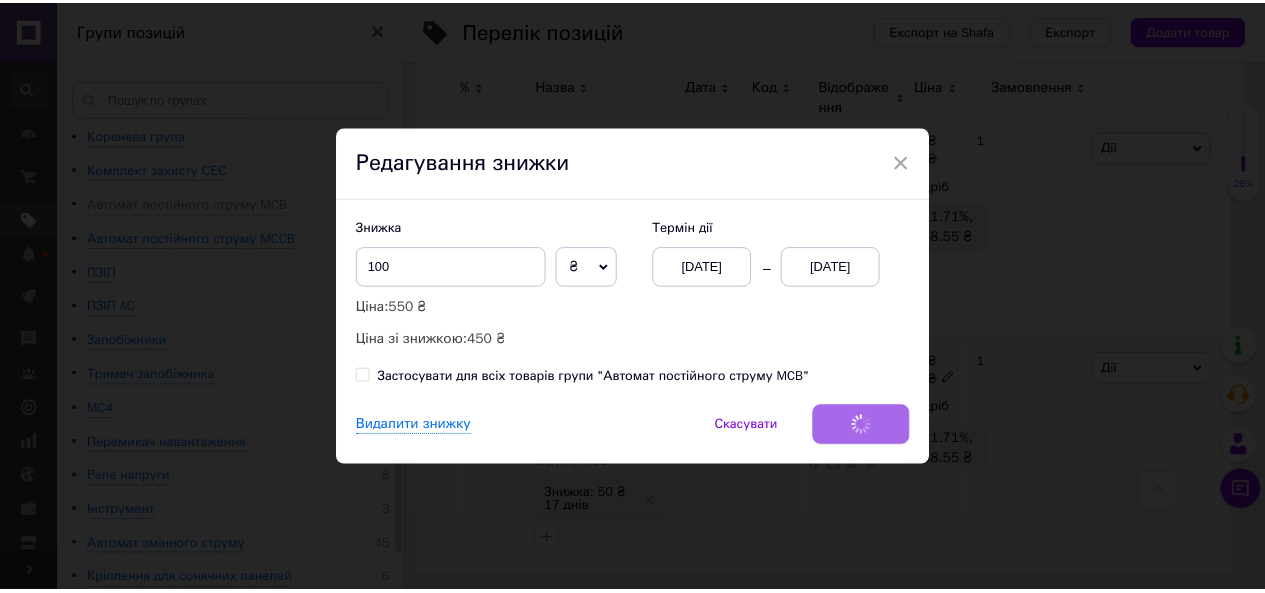 scroll, scrollTop: 566, scrollLeft: 0, axis: vertical 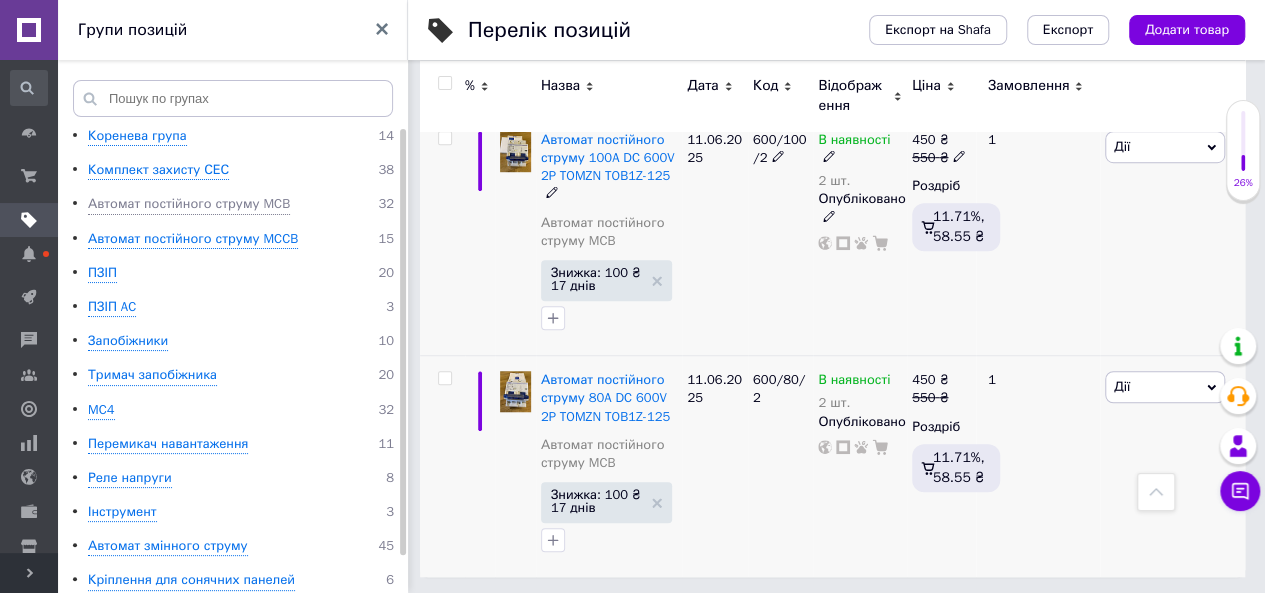 click 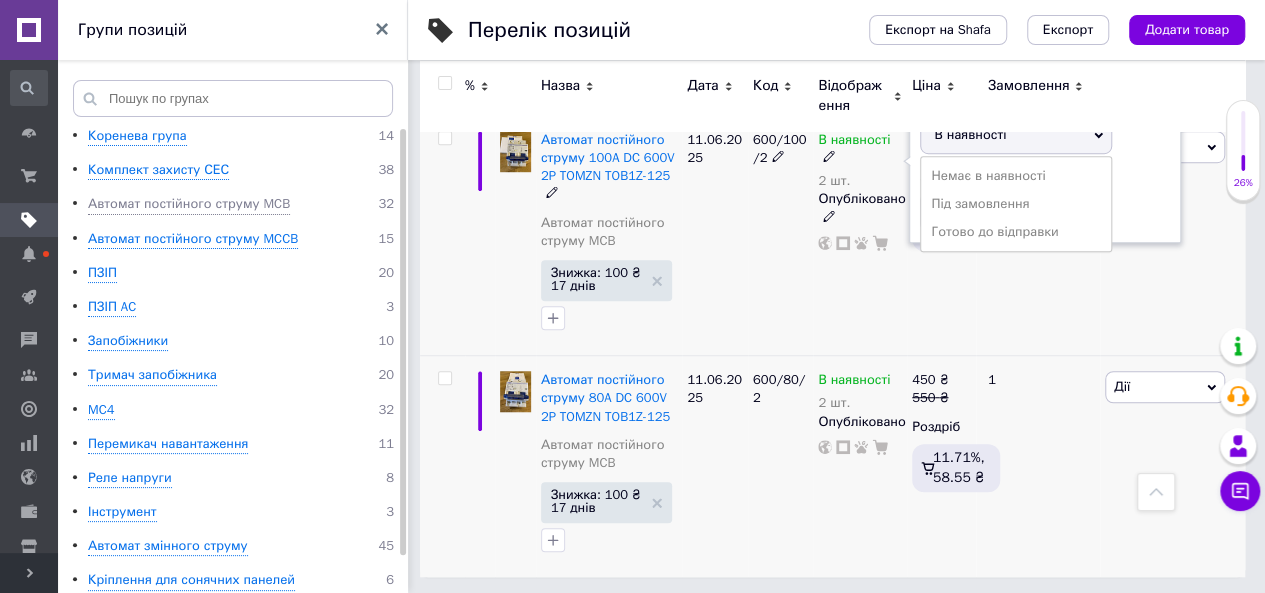 click on "Готово до відправки" at bounding box center [1016, 232] 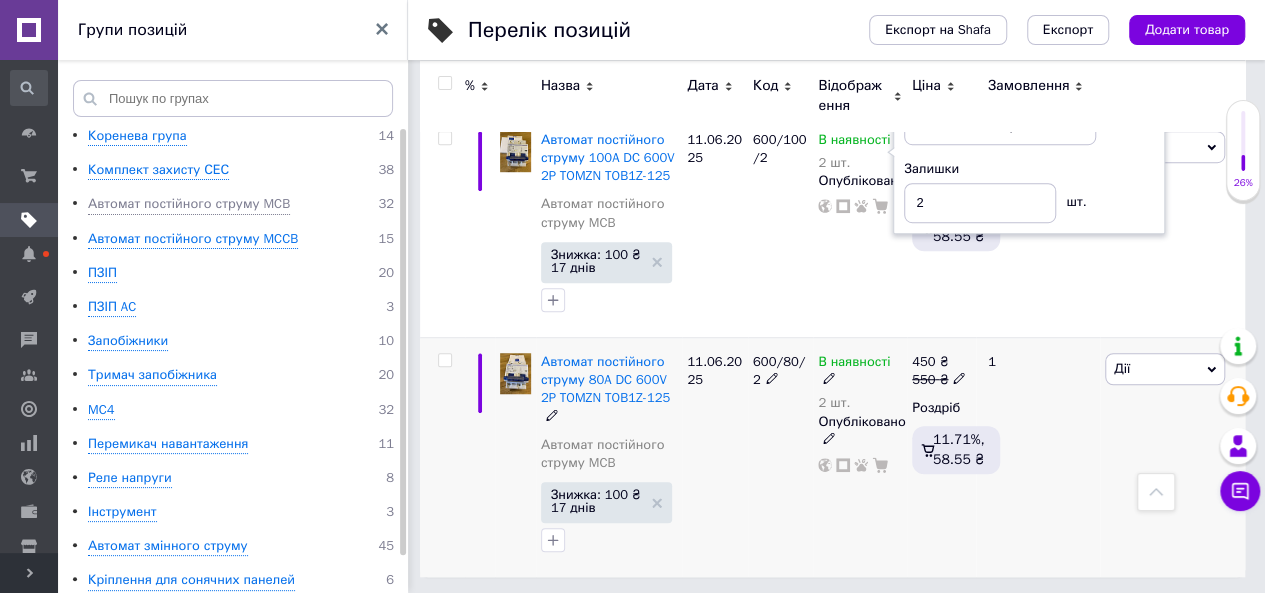 click 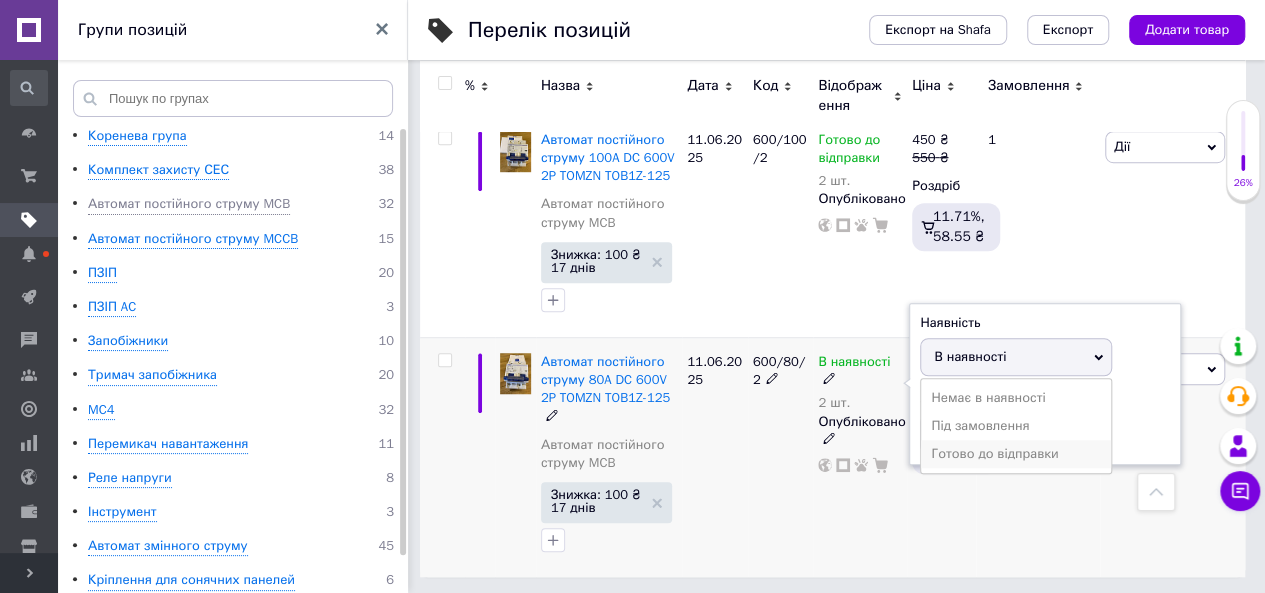 click on "Готово до відправки" at bounding box center [1016, 454] 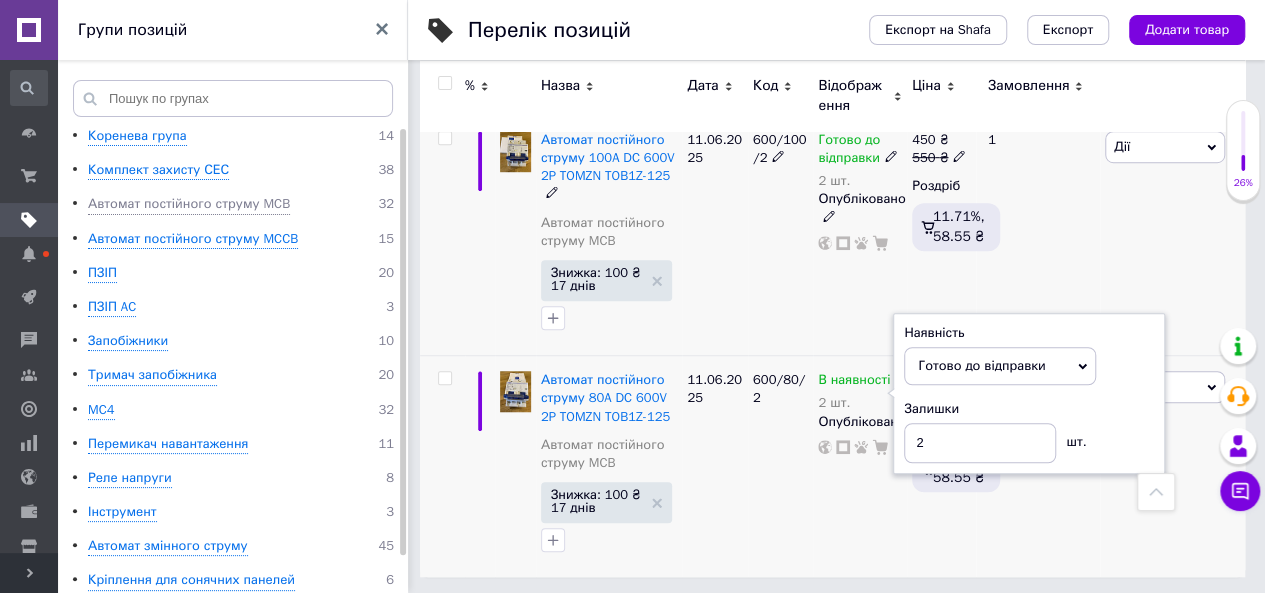 click on "1" at bounding box center [1038, 235] 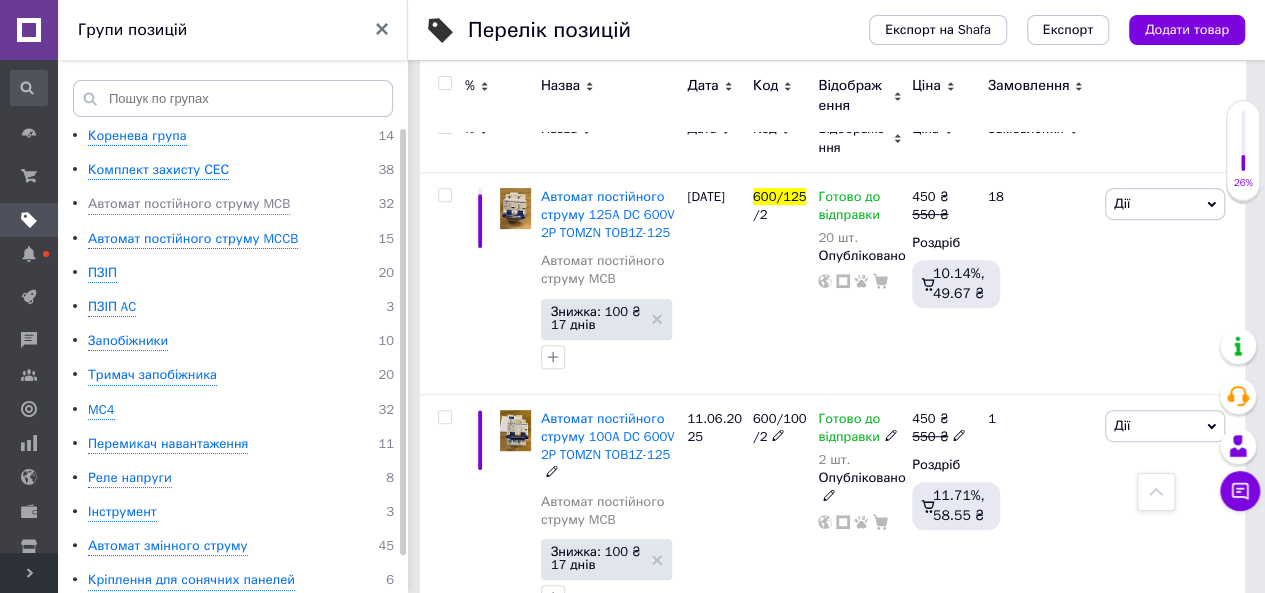 scroll, scrollTop: 185, scrollLeft: 0, axis: vertical 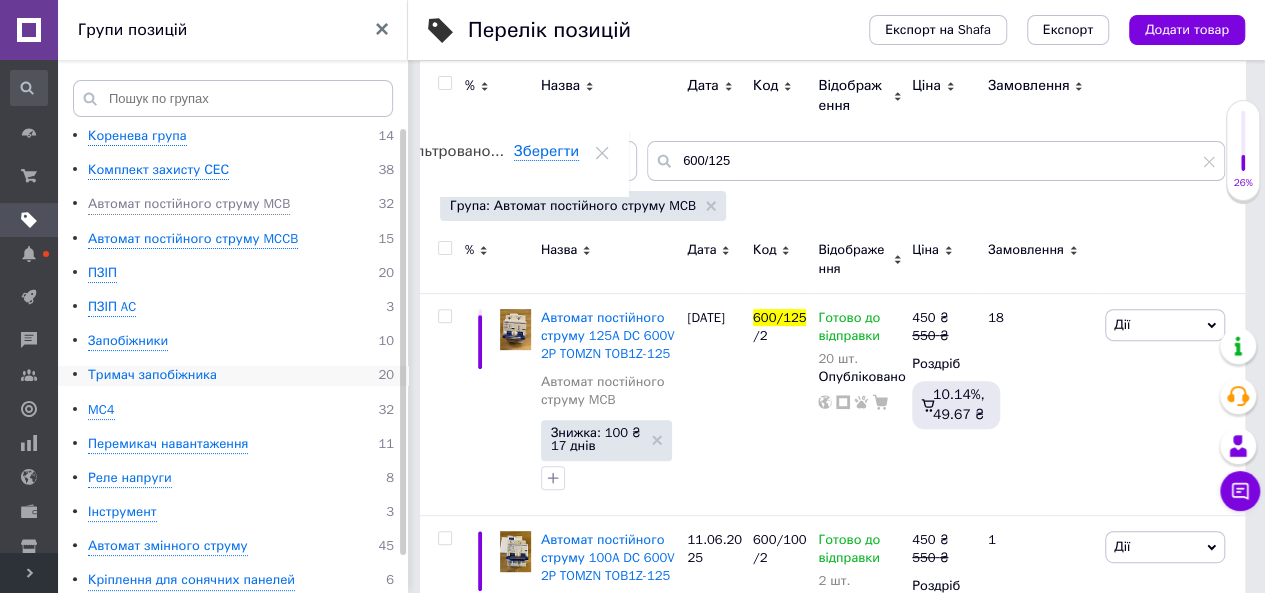 click on "Тримач запобіжника" at bounding box center [152, 375] 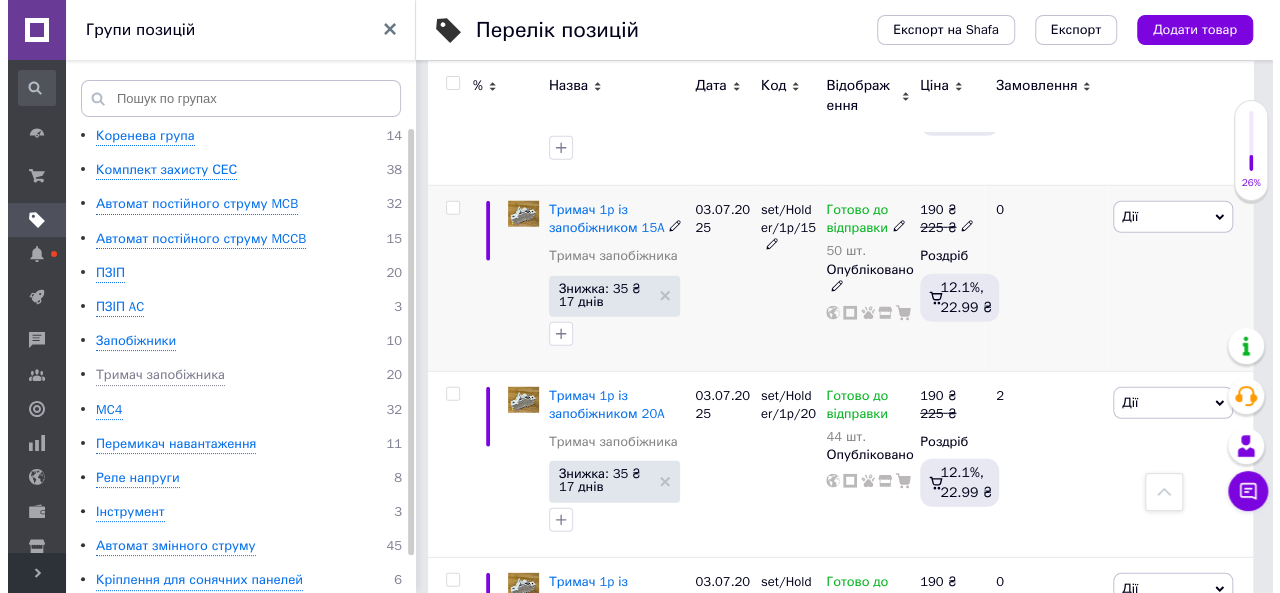scroll, scrollTop: 2585, scrollLeft: 0, axis: vertical 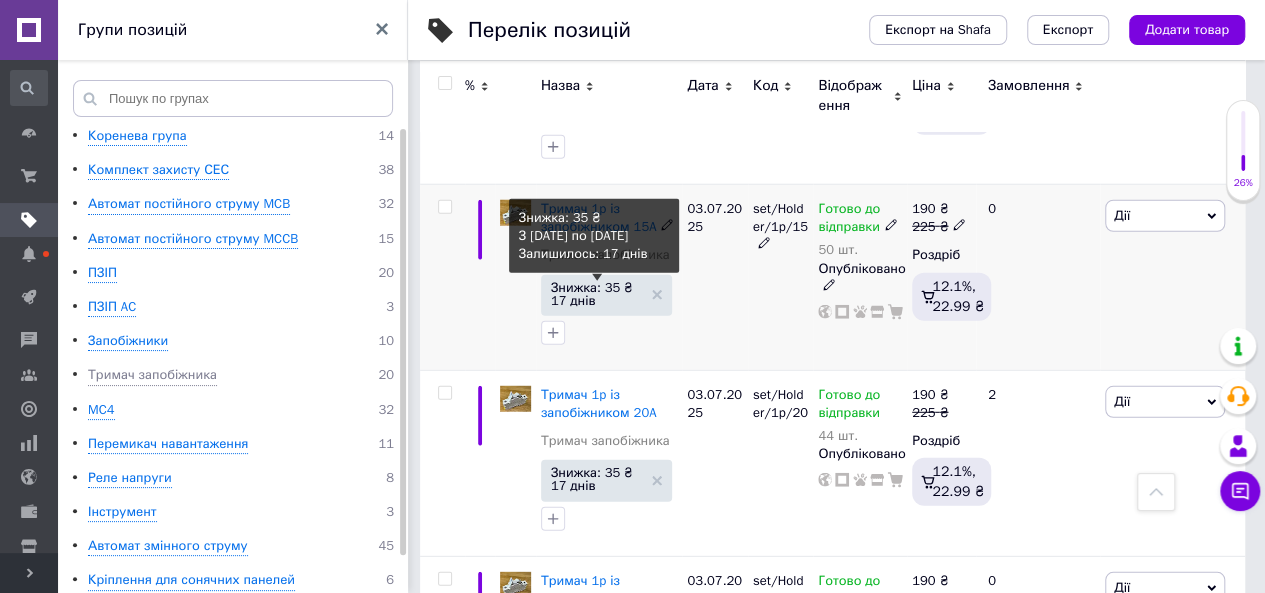 click on "Знижка: 35 ₴ 17 днів" at bounding box center (597, 294) 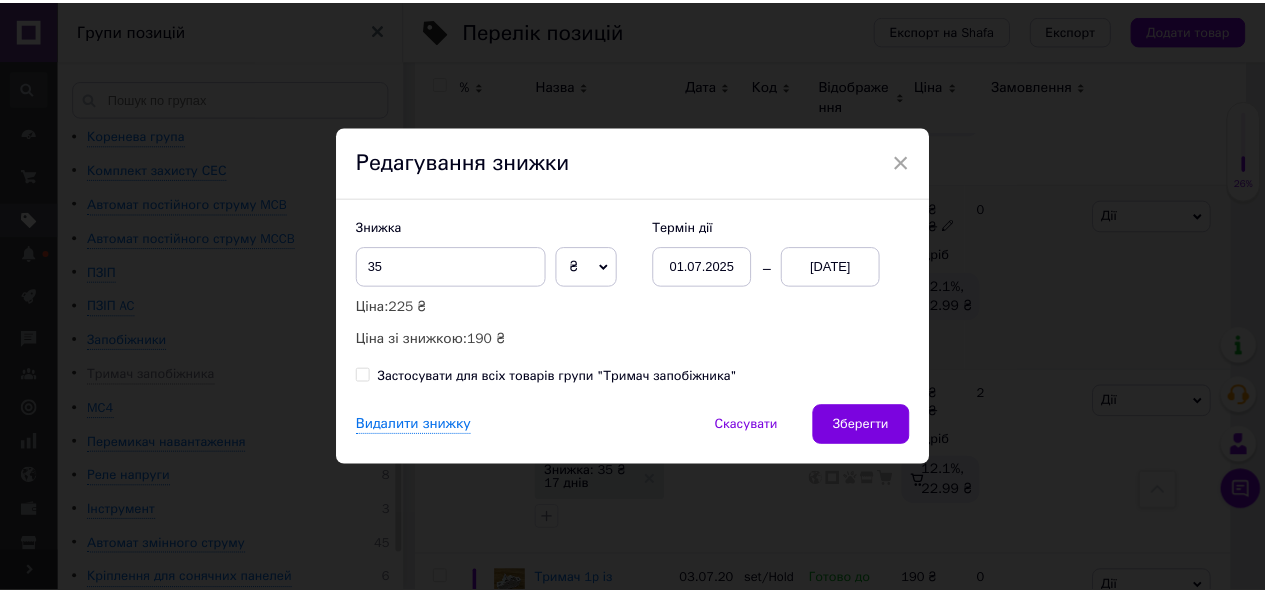 scroll, scrollTop: 0, scrollLeft: 62, axis: horizontal 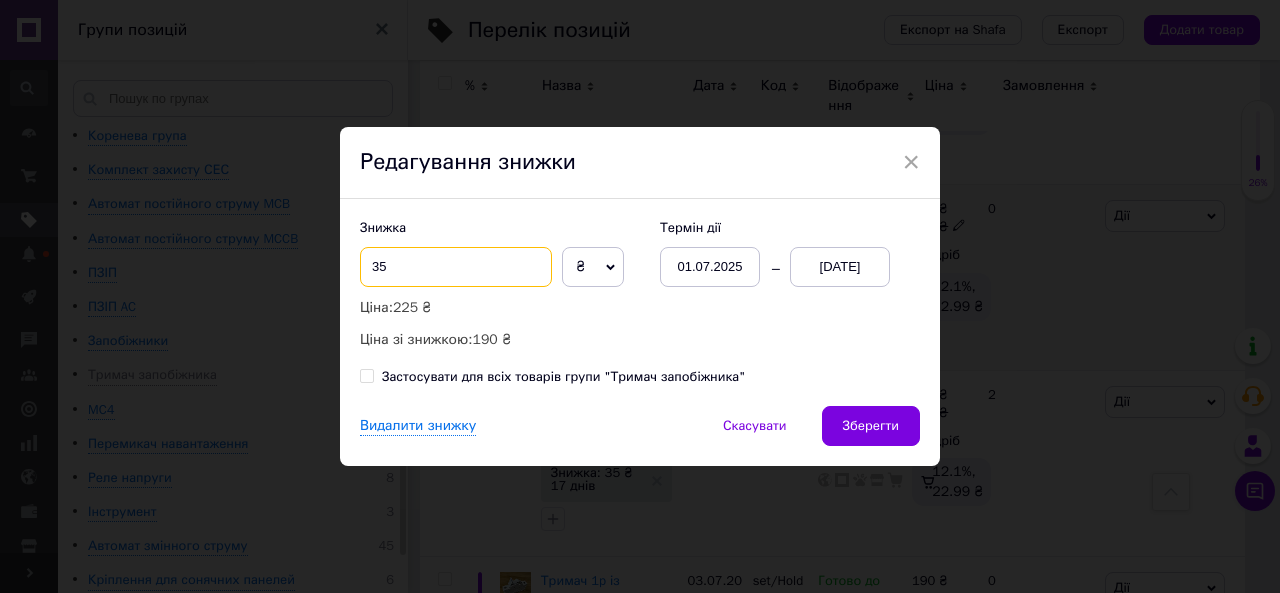 drag, startPoint x: 376, startPoint y: 266, endPoint x: 356, endPoint y: 271, distance: 20.615528 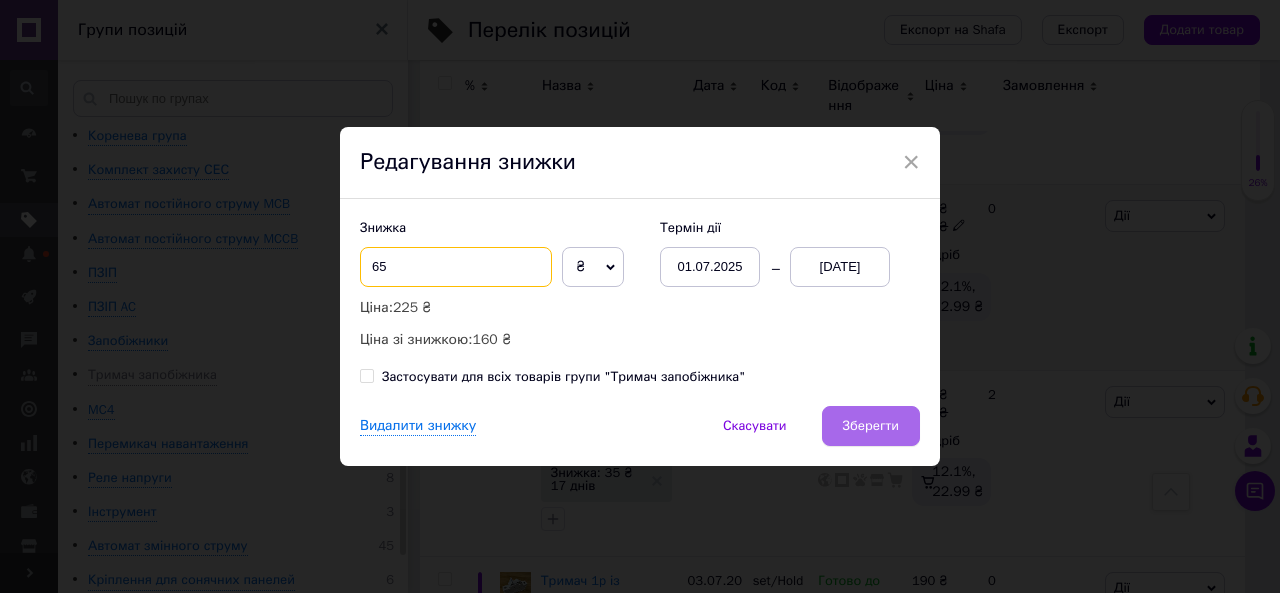 type on "65" 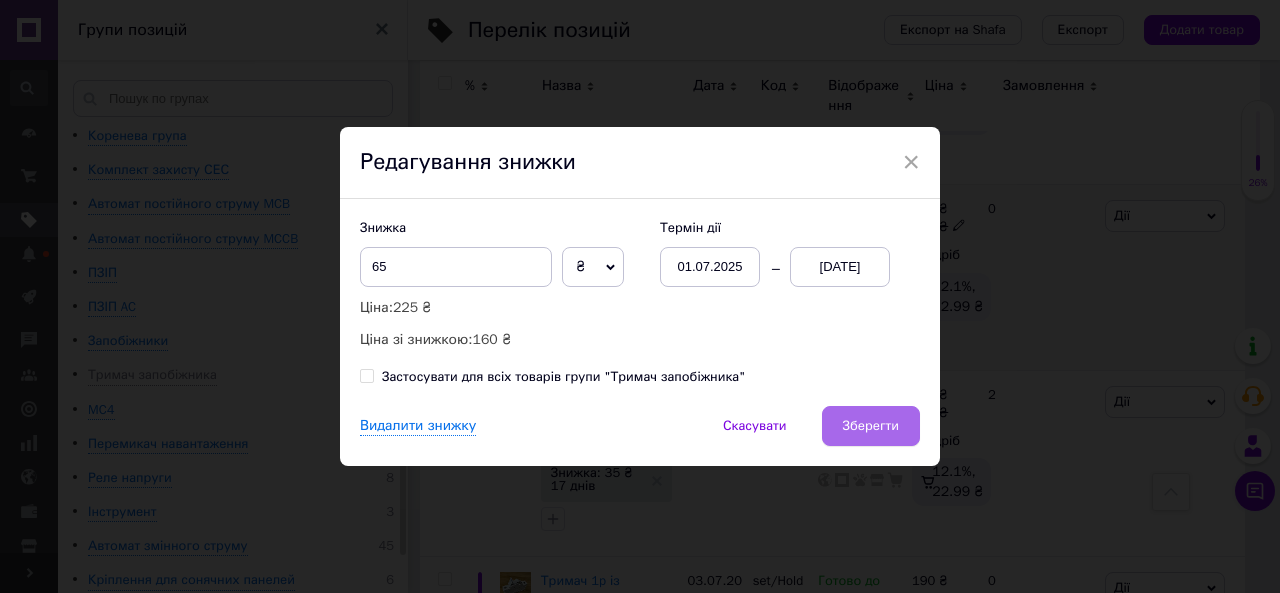 click on "Зберегти" at bounding box center (871, 426) 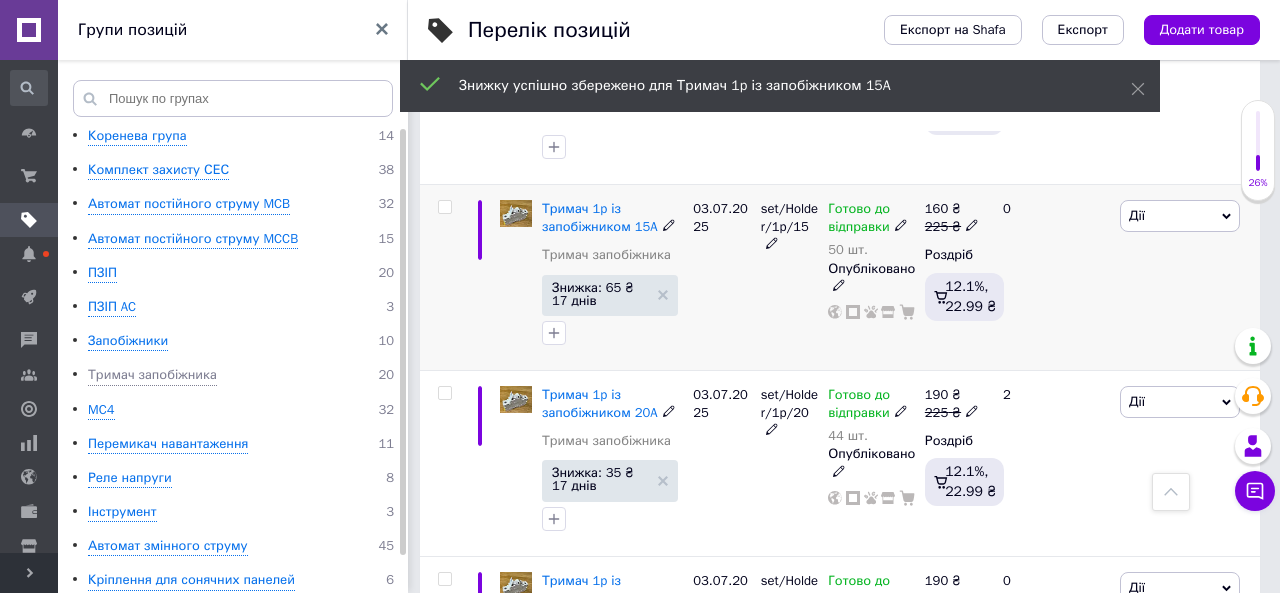 scroll, scrollTop: 0, scrollLeft: 62, axis: horizontal 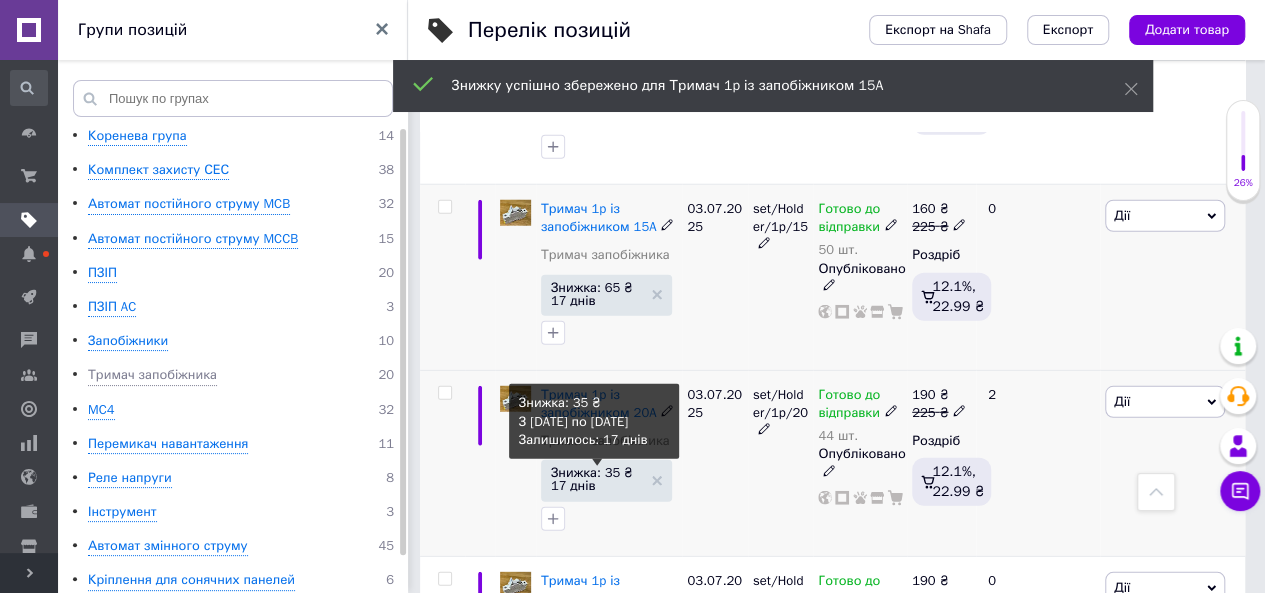 click on "Знижка: 35 ₴ 17 днів" at bounding box center [597, 479] 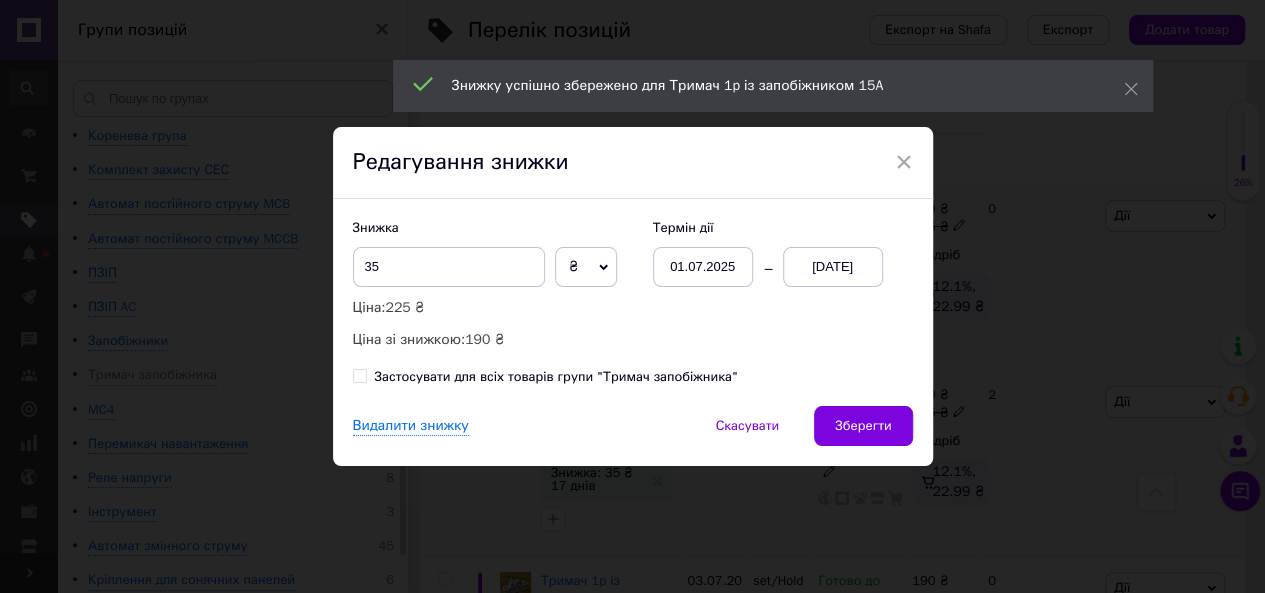 scroll, scrollTop: 0, scrollLeft: 62, axis: horizontal 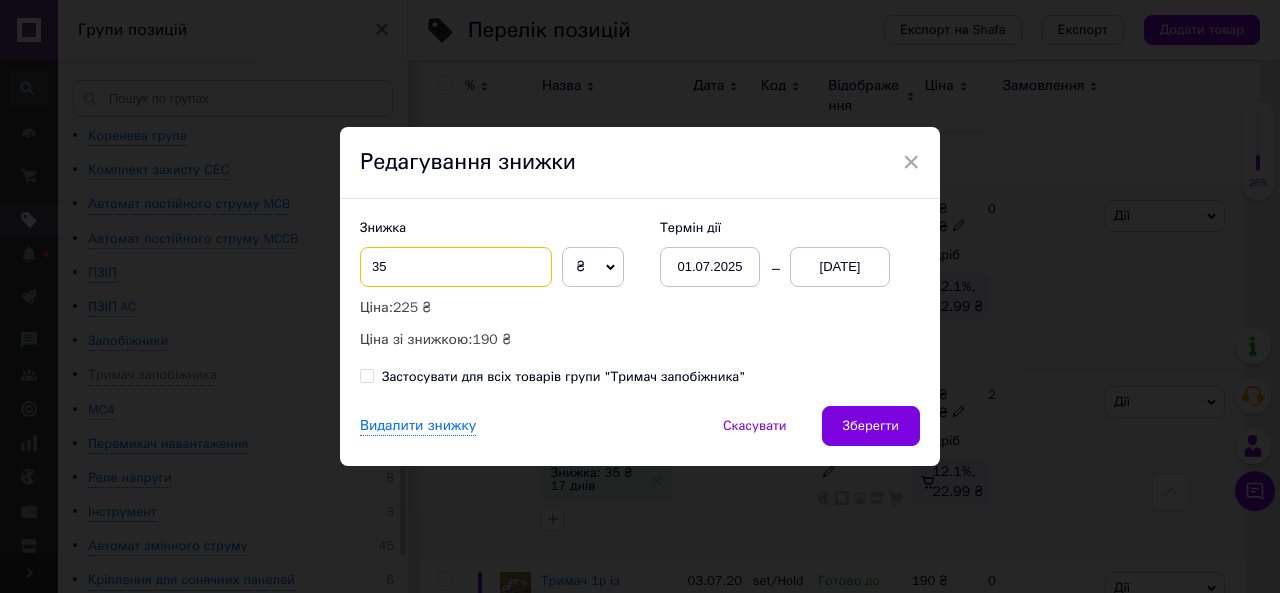 click on "35" at bounding box center (456, 267) 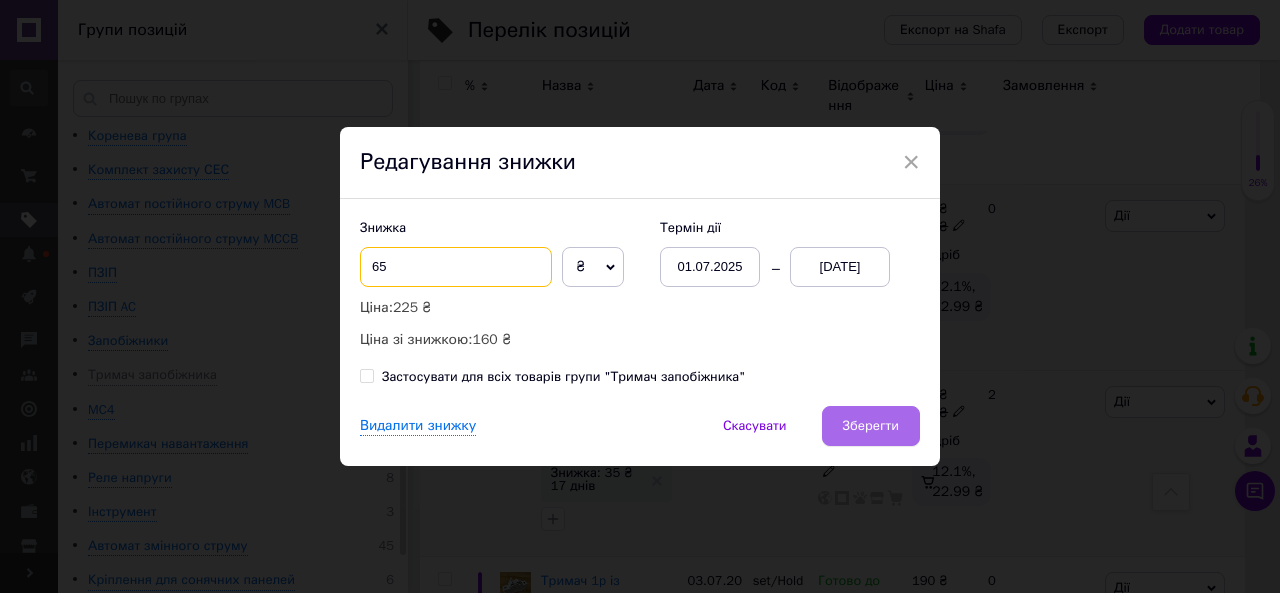type on "65" 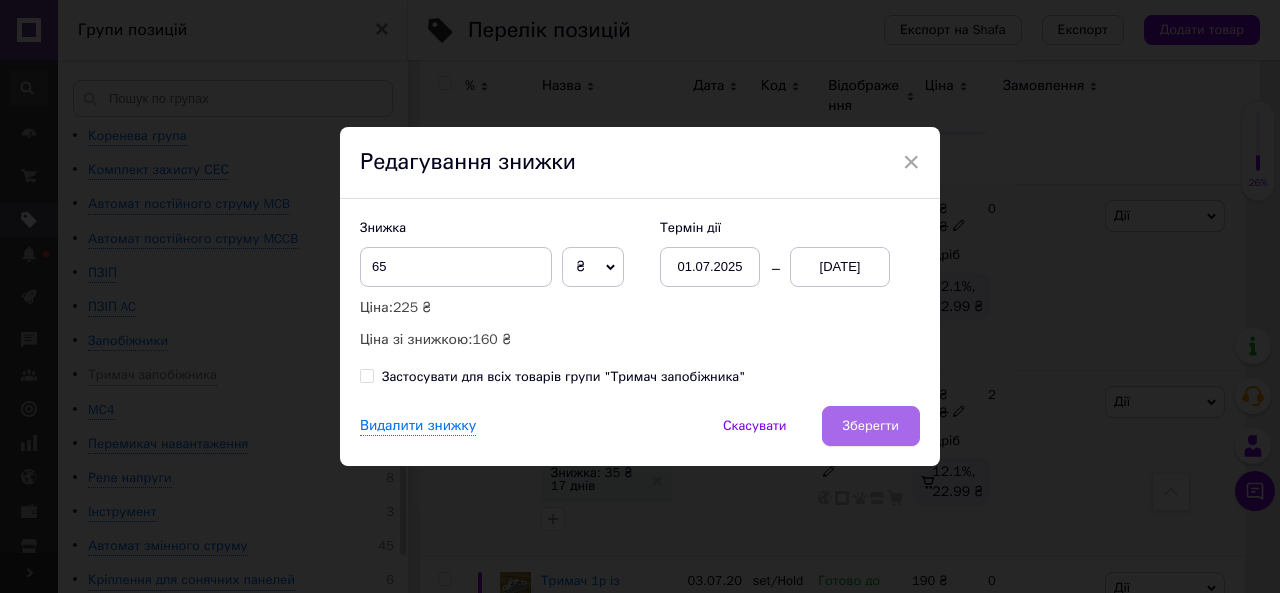 click on "Зберегти" at bounding box center (871, 426) 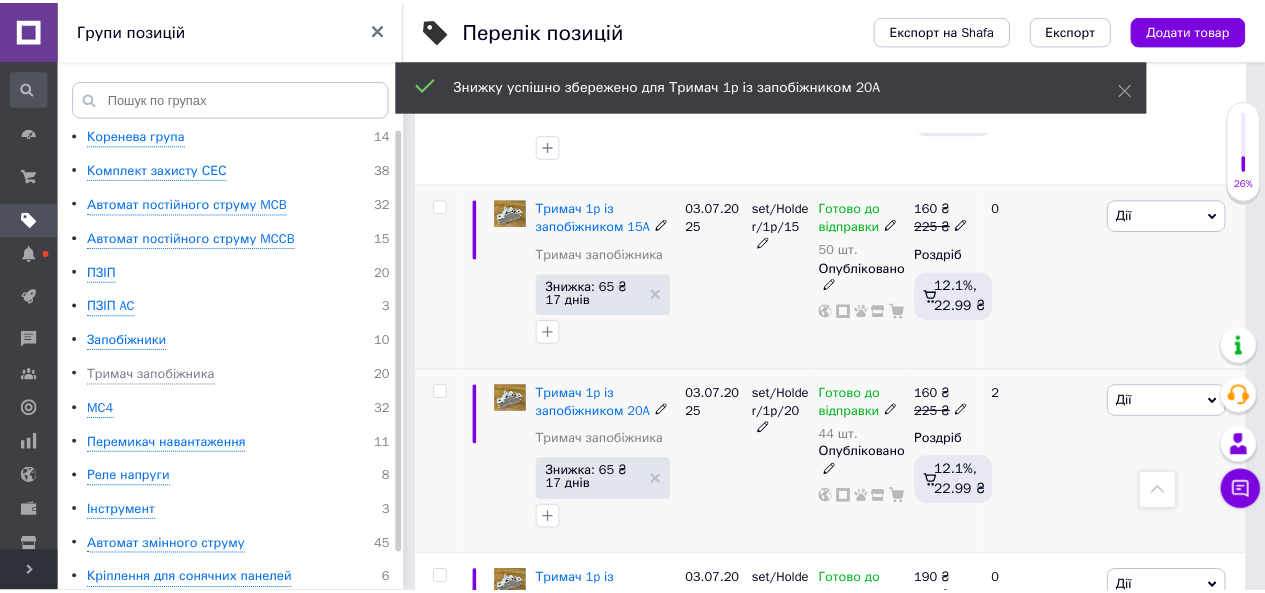 scroll, scrollTop: 0, scrollLeft: 62, axis: horizontal 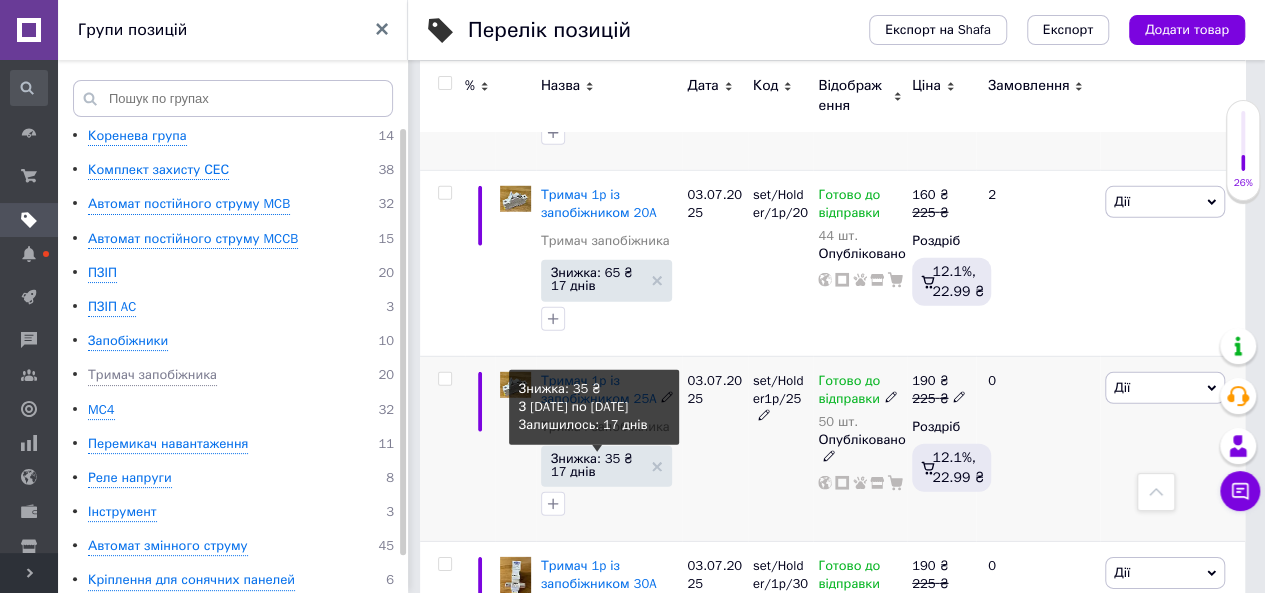 click on "Знижка: 35 ₴ 17 днів" at bounding box center [597, 465] 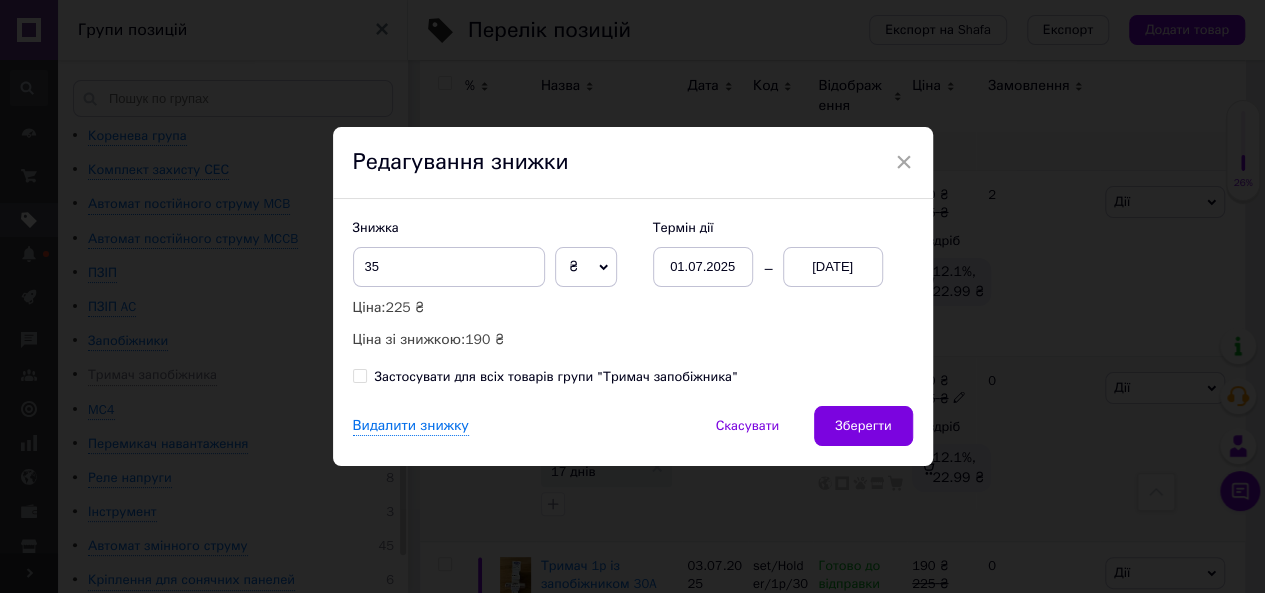 scroll, scrollTop: 0, scrollLeft: 62, axis: horizontal 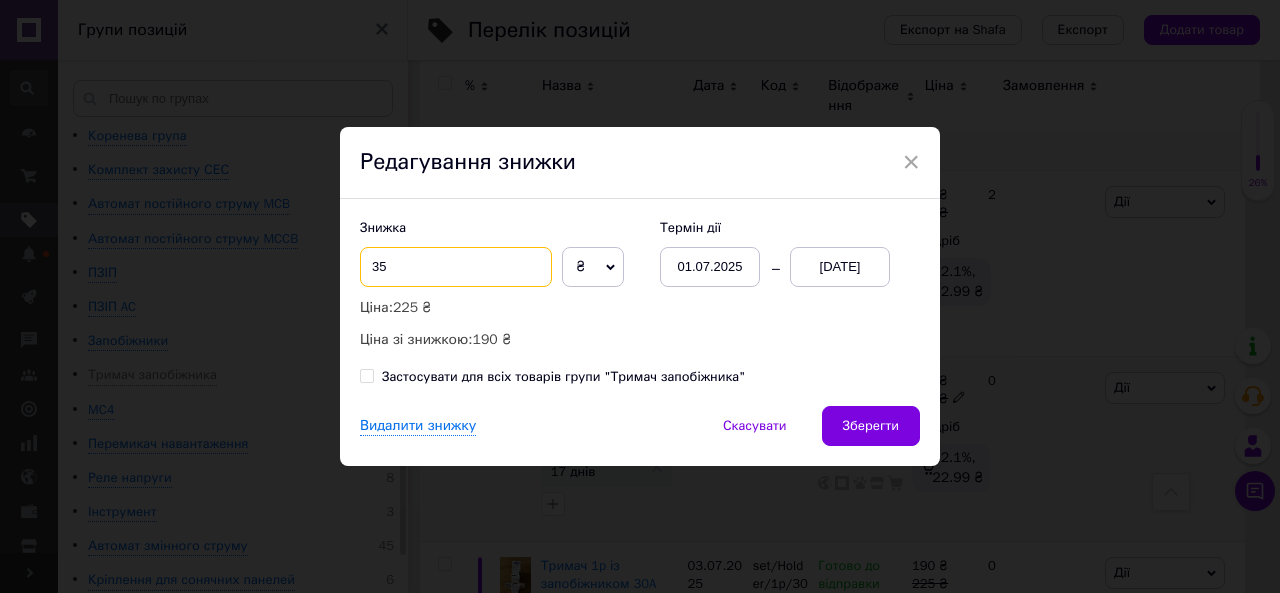 drag, startPoint x: 372, startPoint y: 263, endPoint x: 360, endPoint y: 265, distance: 12.165525 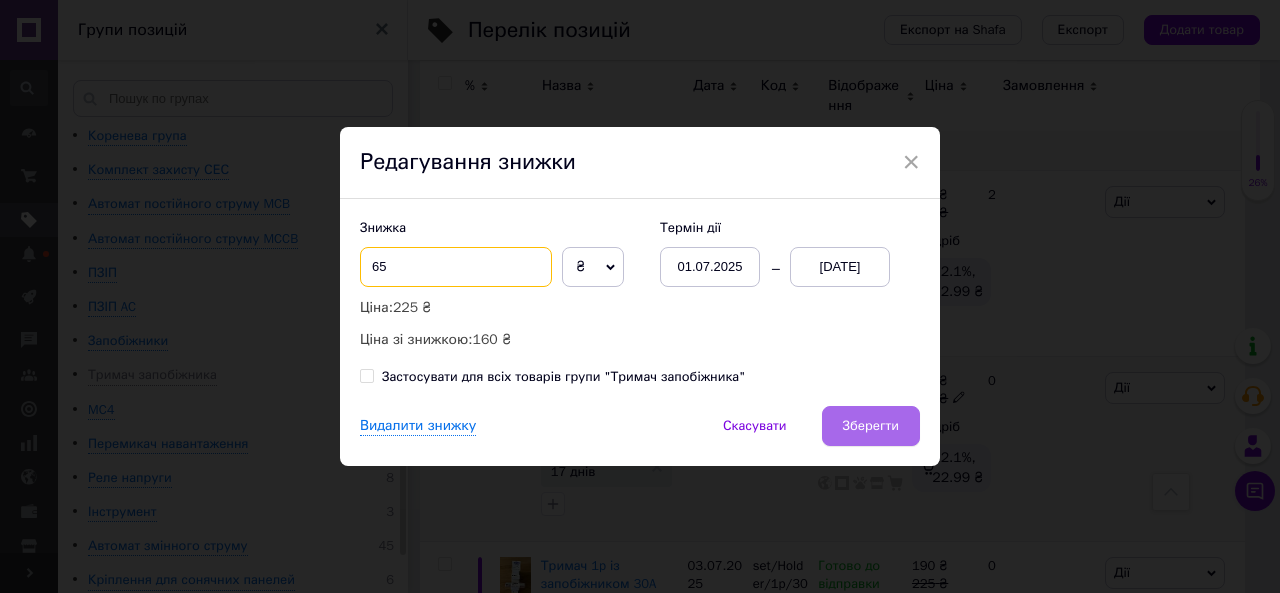 type on "65" 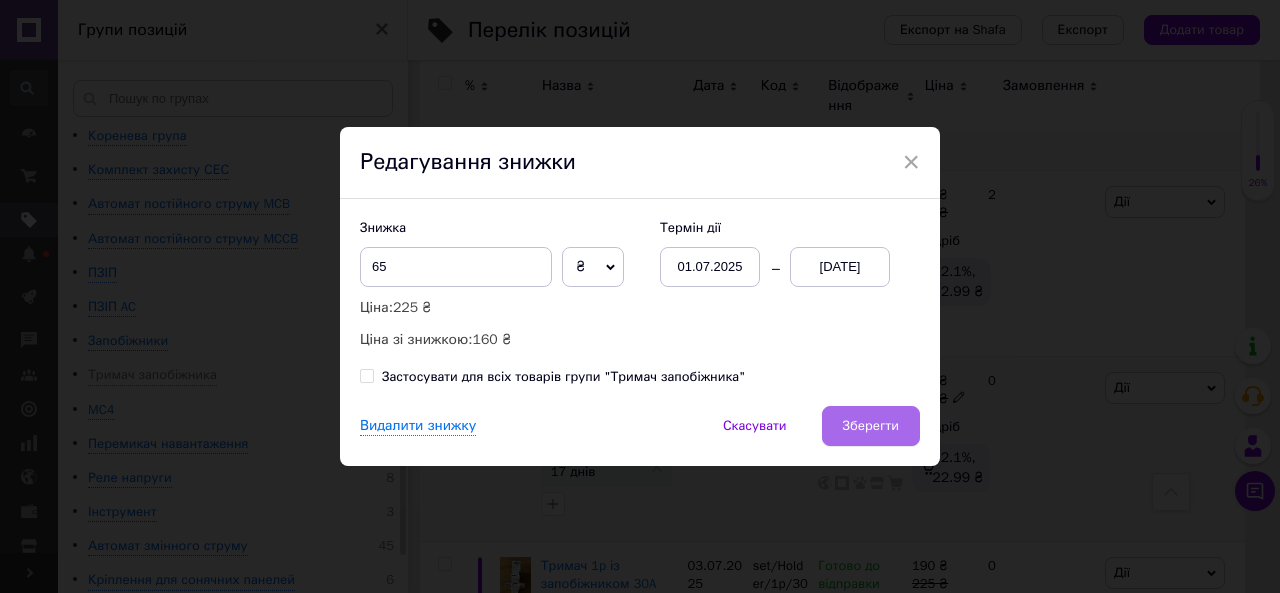 click on "Зберегти" at bounding box center [871, 426] 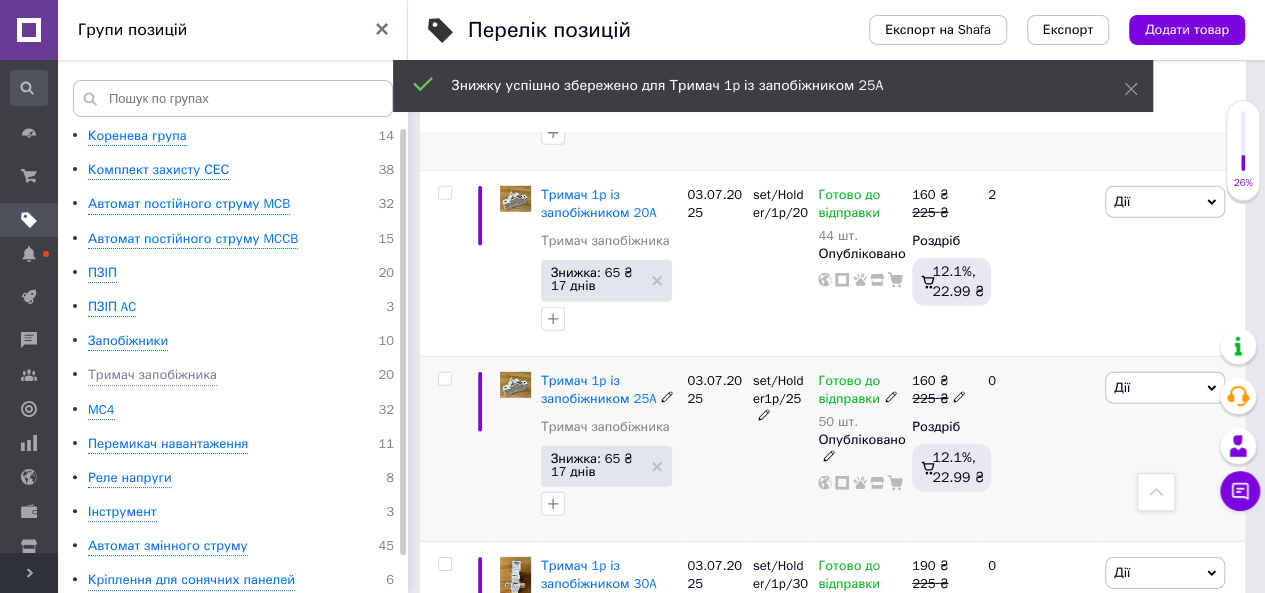 scroll, scrollTop: 0, scrollLeft: 62, axis: horizontal 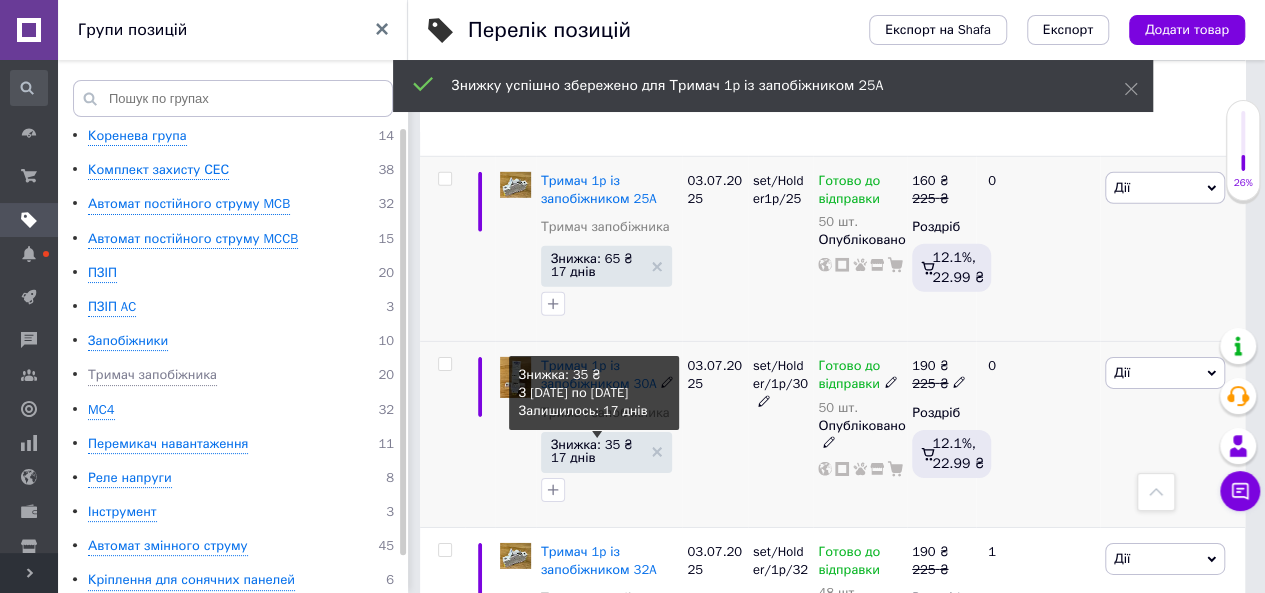 click on "Знижка: 35 ₴ 17 днів" at bounding box center [597, 451] 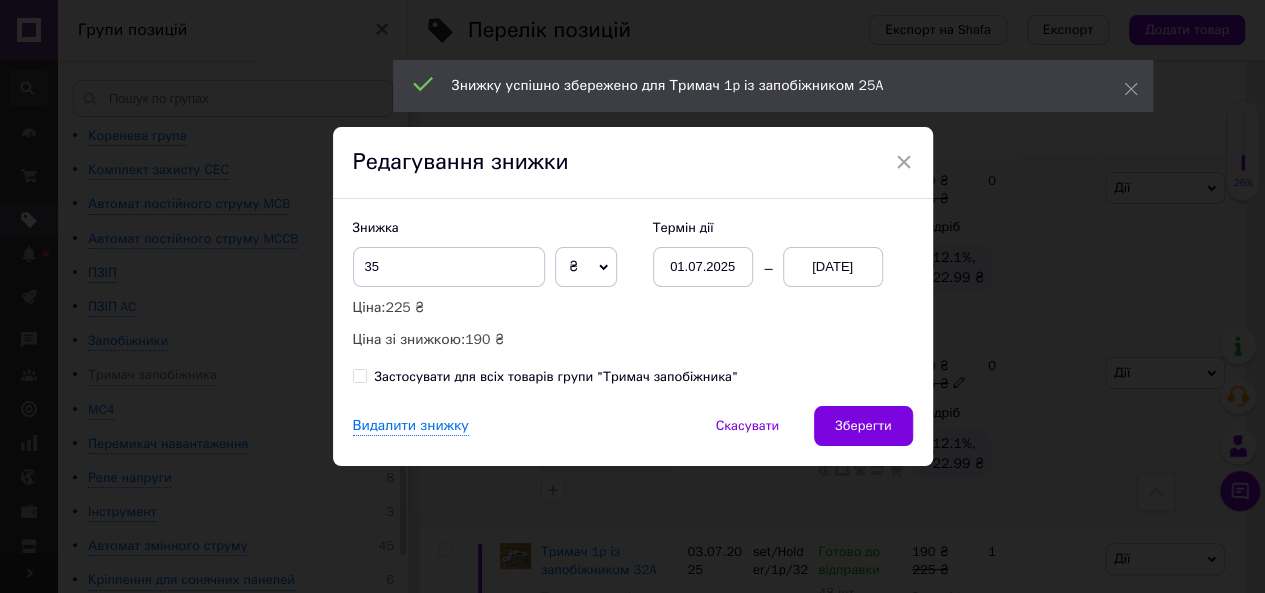 scroll, scrollTop: 0, scrollLeft: 62, axis: horizontal 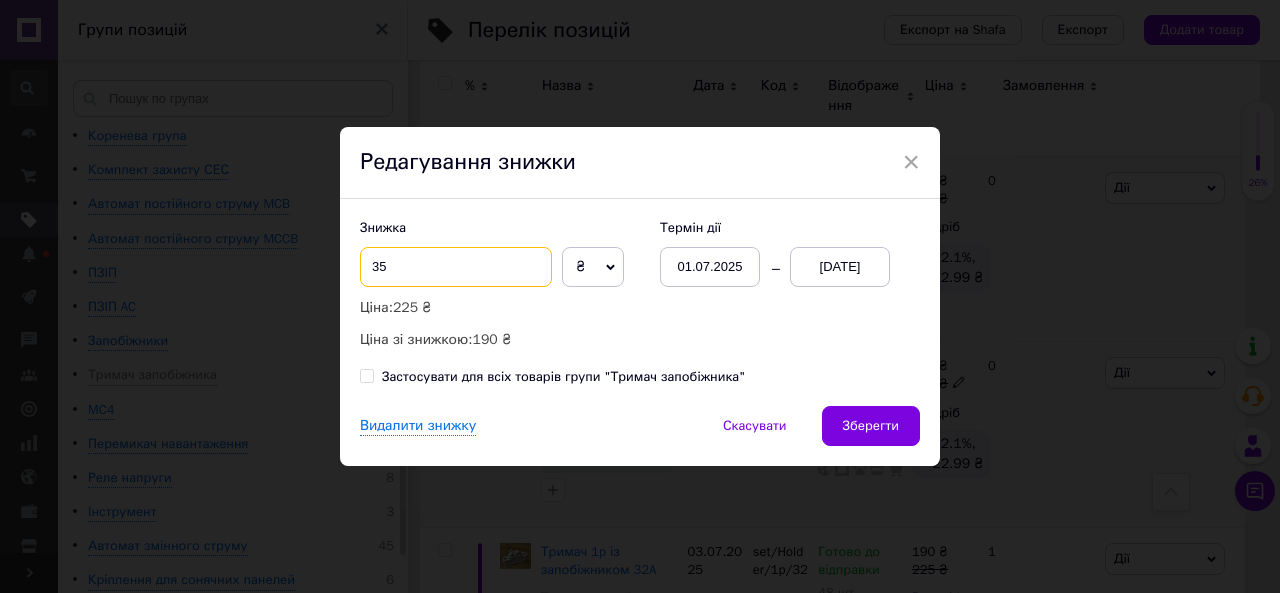 click on "35" at bounding box center (456, 267) 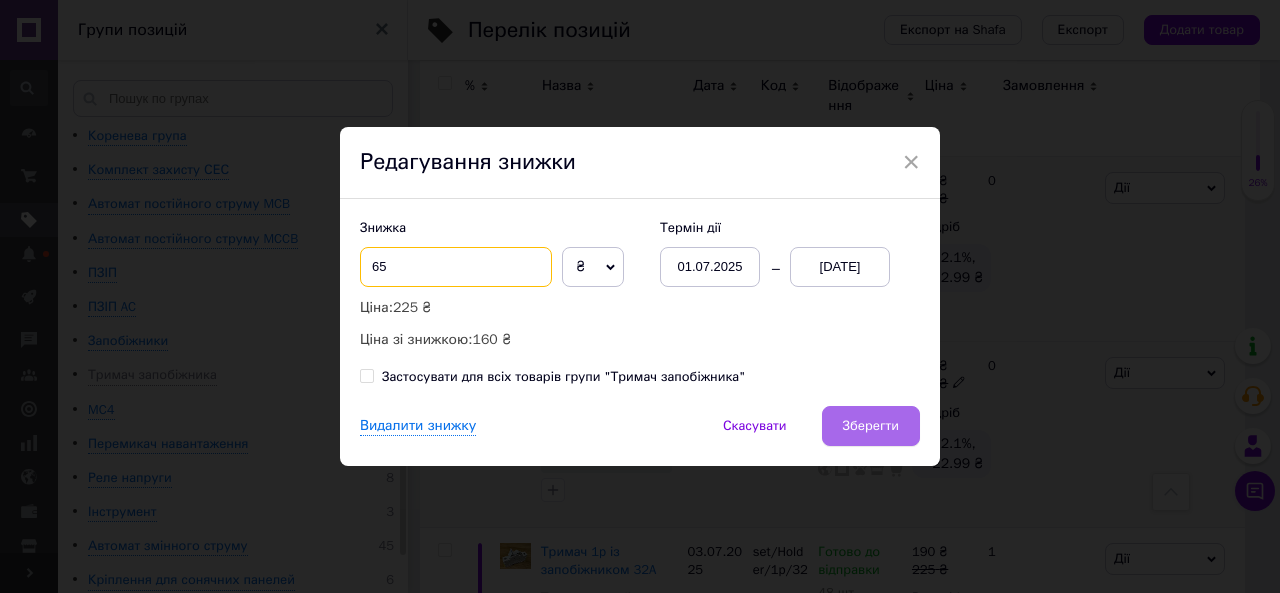 type on "65" 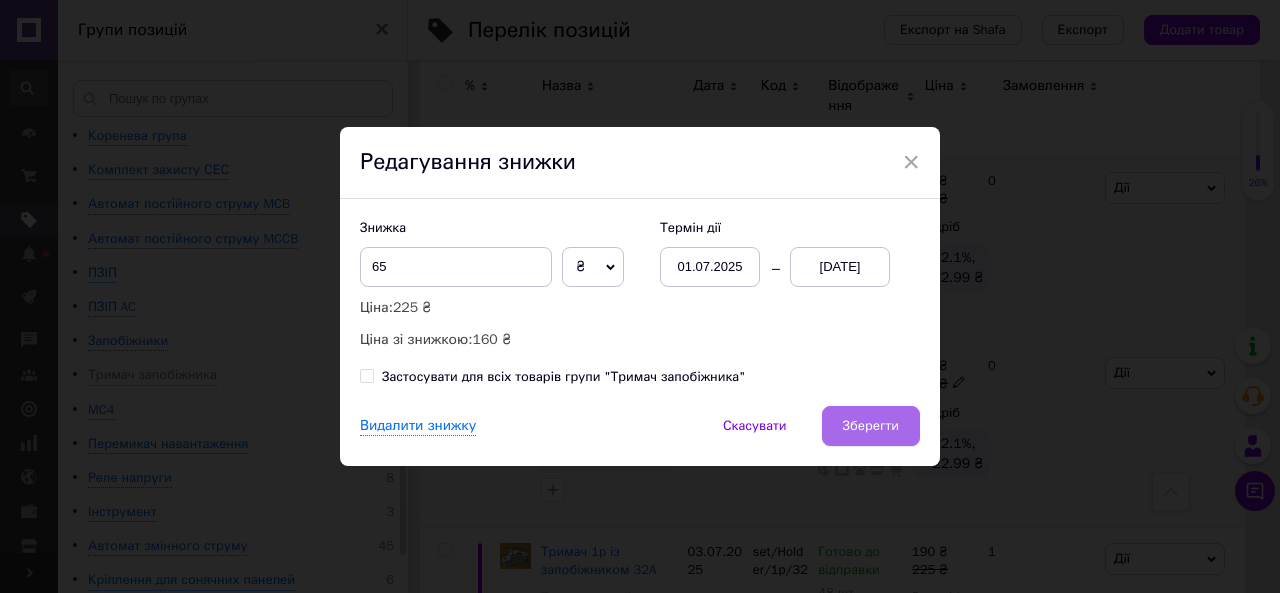 click on "Зберегти" at bounding box center (871, 426) 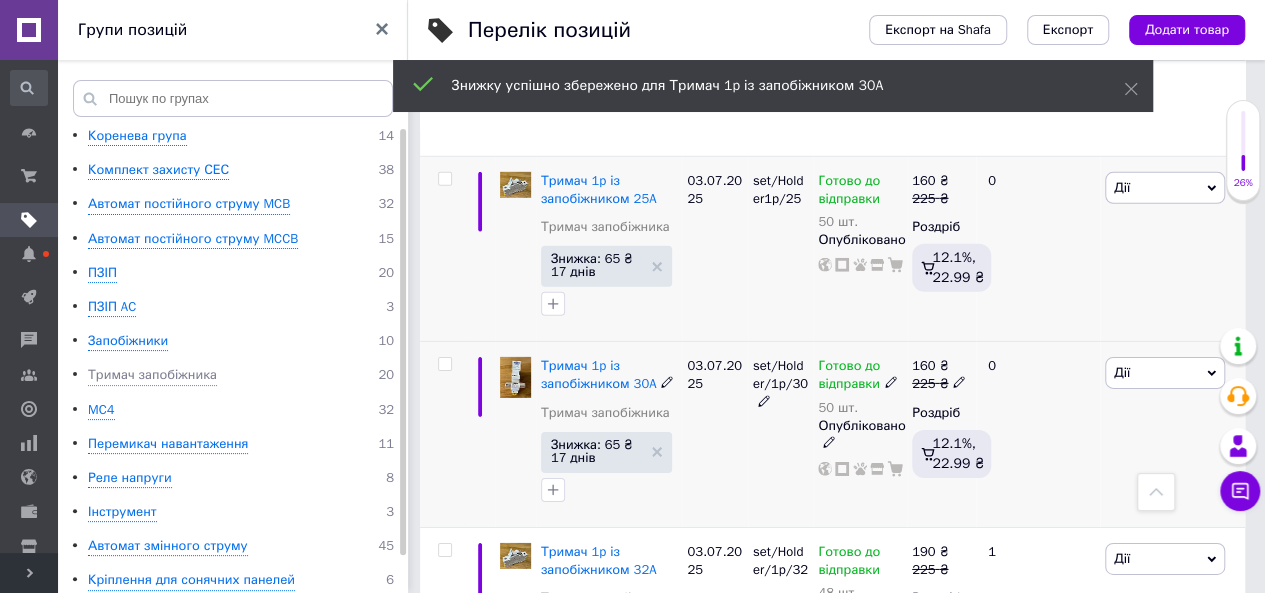 scroll, scrollTop: 0, scrollLeft: 62, axis: horizontal 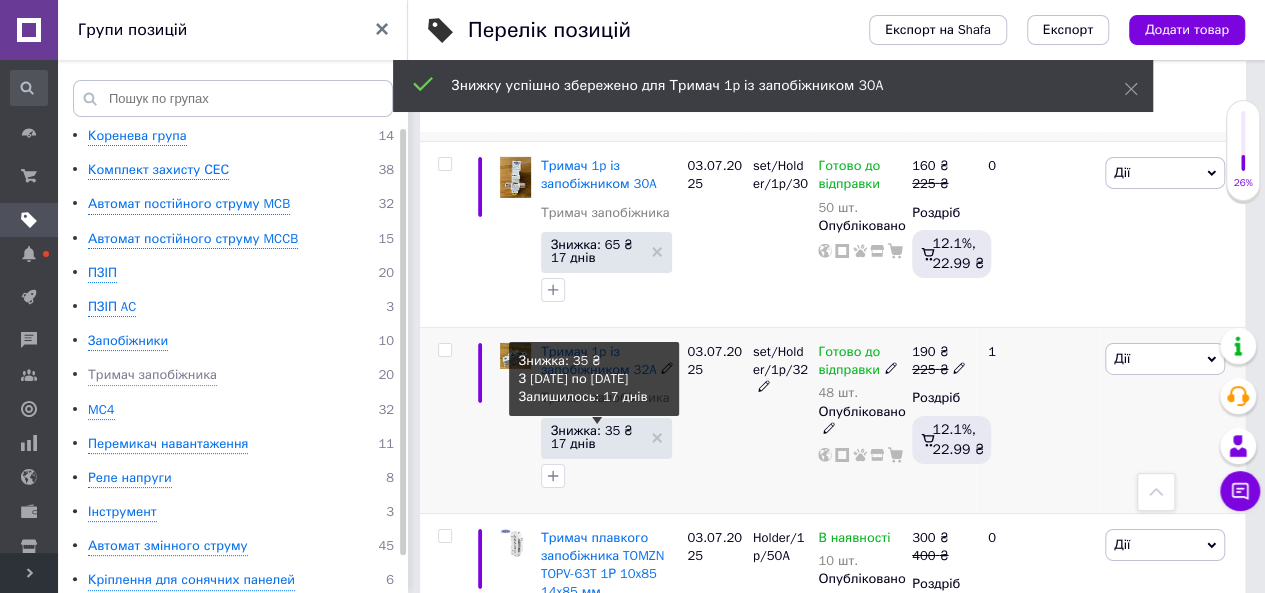 click on "Знижка: 35 ₴ 17 днів" at bounding box center (597, 437) 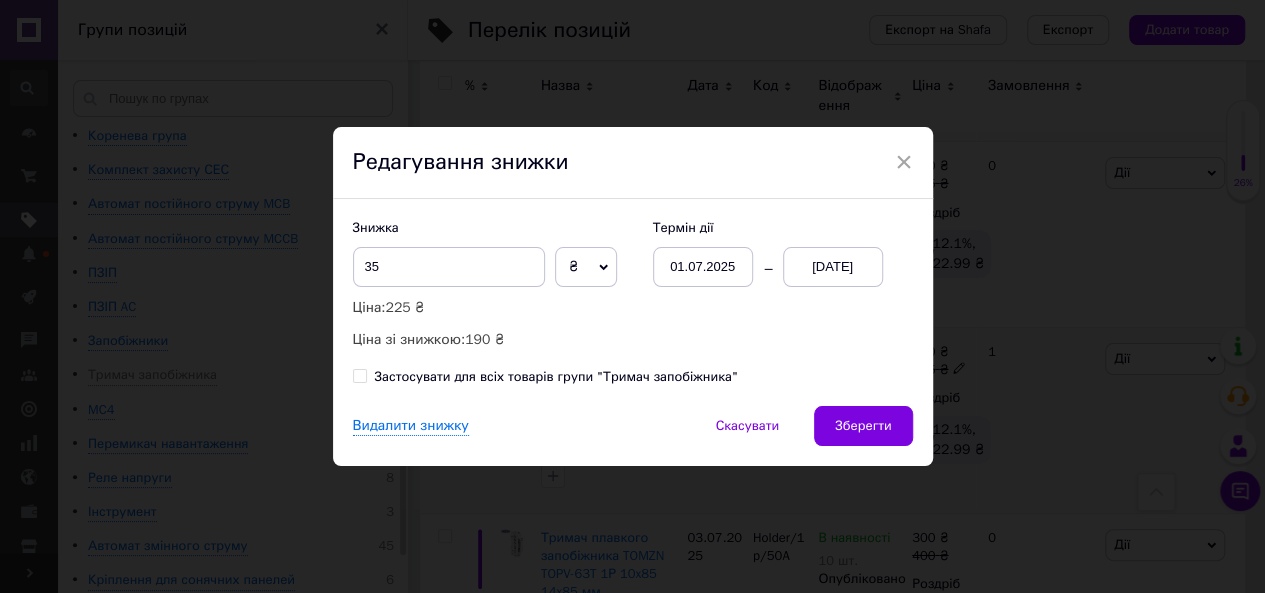 scroll, scrollTop: 0, scrollLeft: 62, axis: horizontal 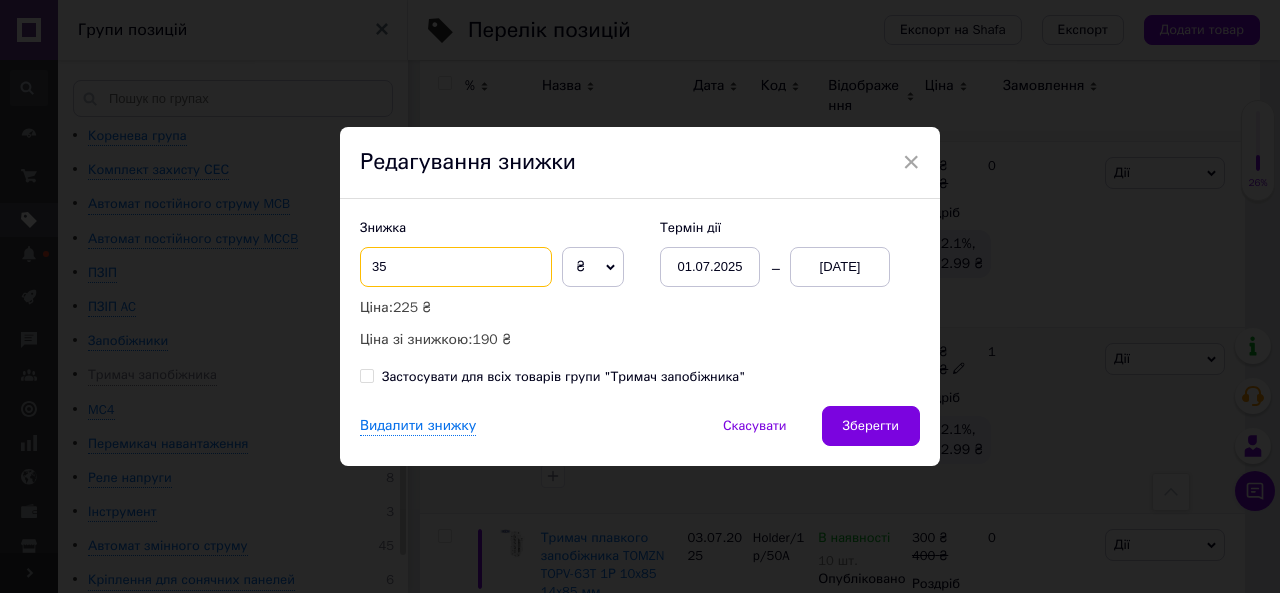 drag, startPoint x: 374, startPoint y: 265, endPoint x: 360, endPoint y: 268, distance: 14.3178215 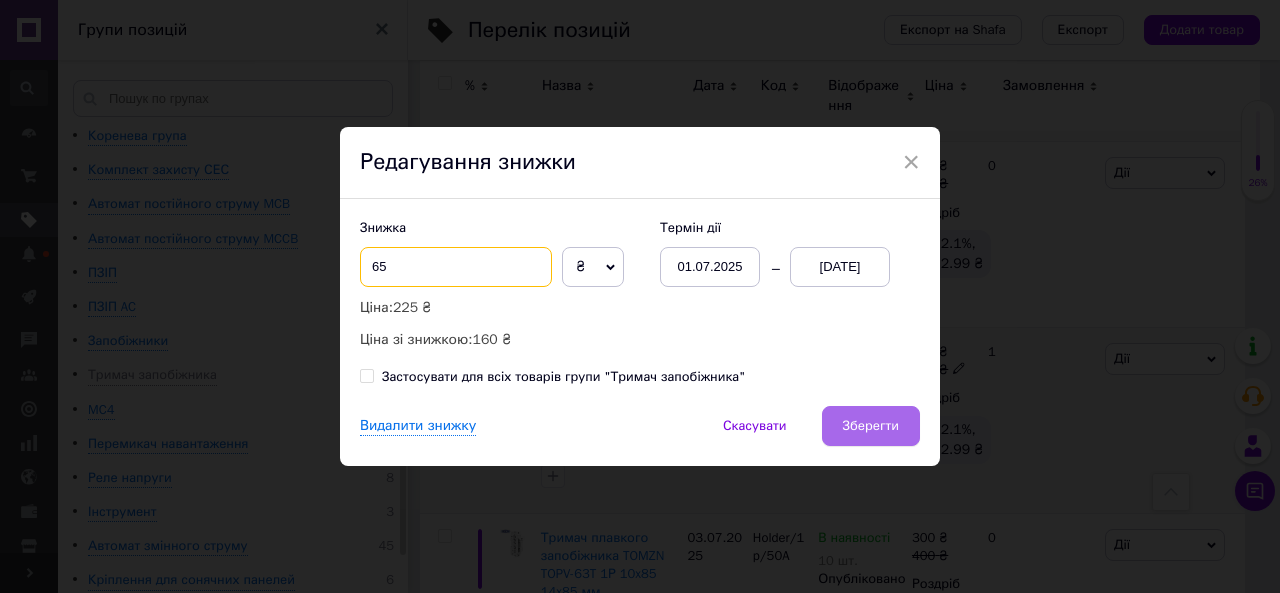 type on "65" 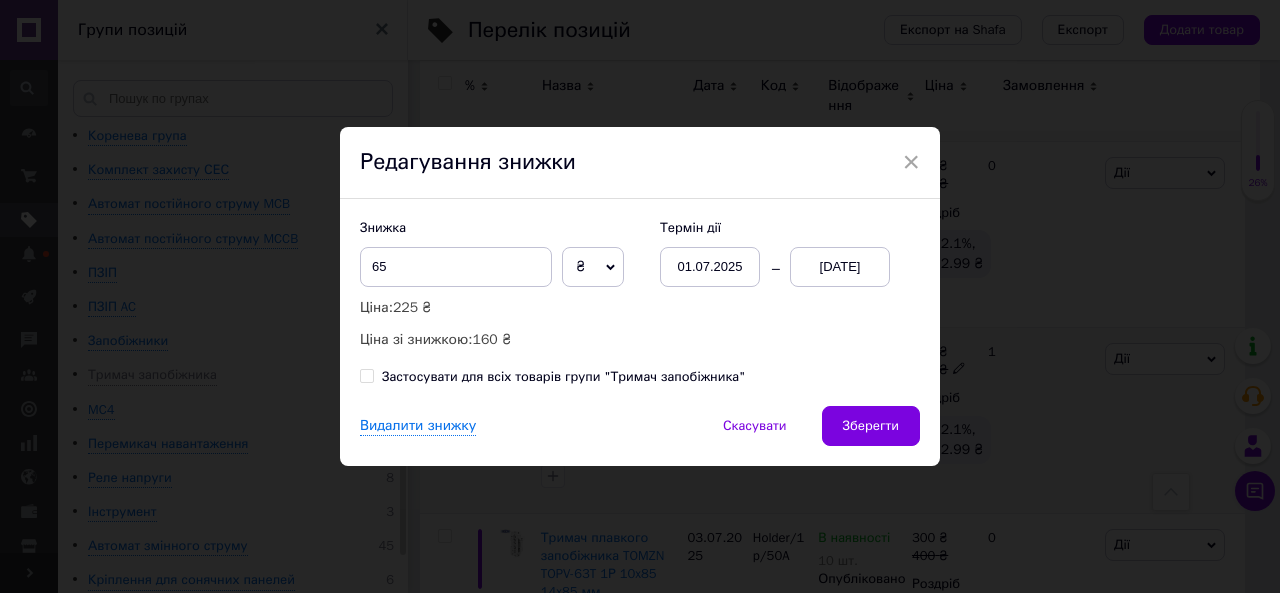 click on "Зберегти" at bounding box center (871, 426) 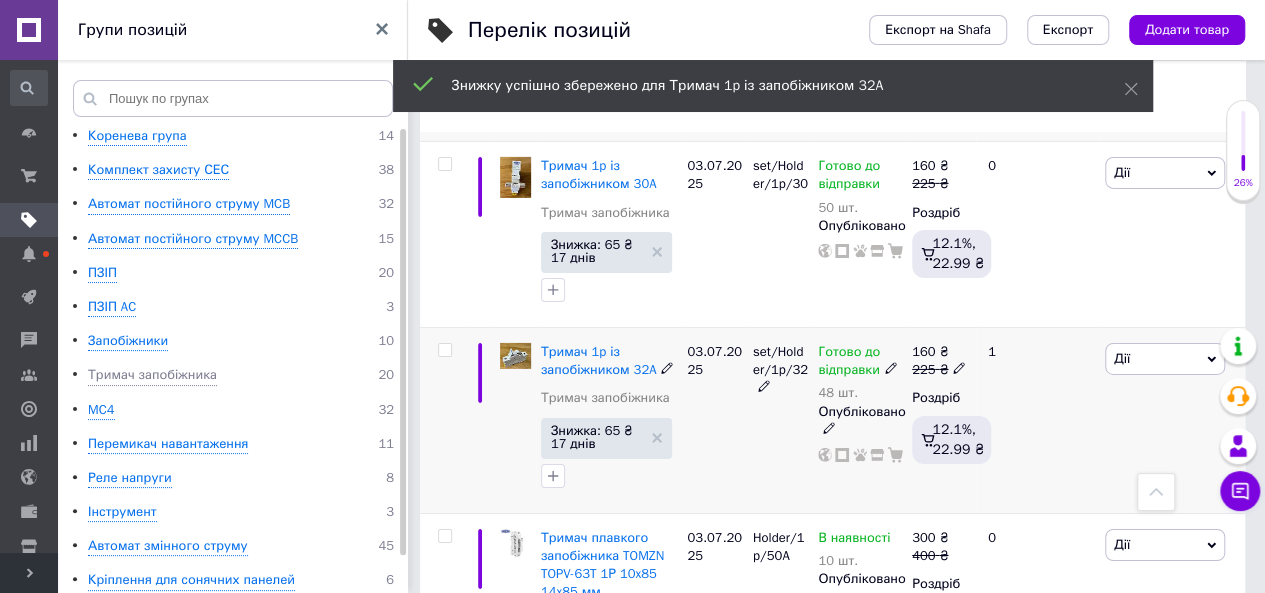 scroll, scrollTop: 0, scrollLeft: 62, axis: horizontal 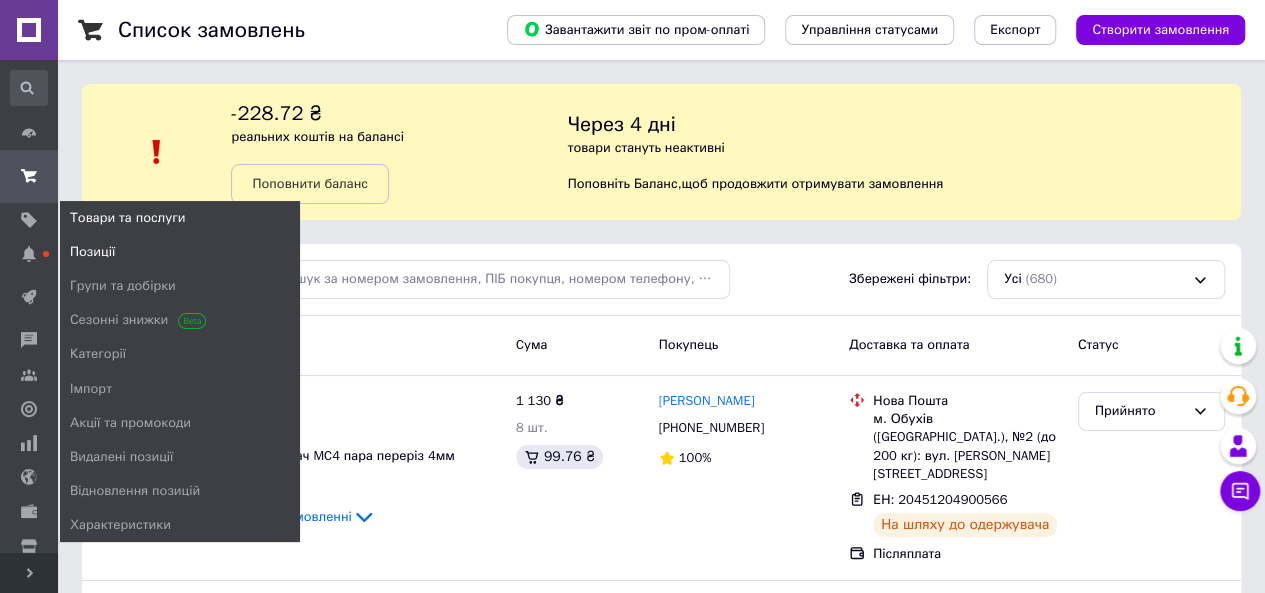 click on "Позиції" at bounding box center [92, 252] 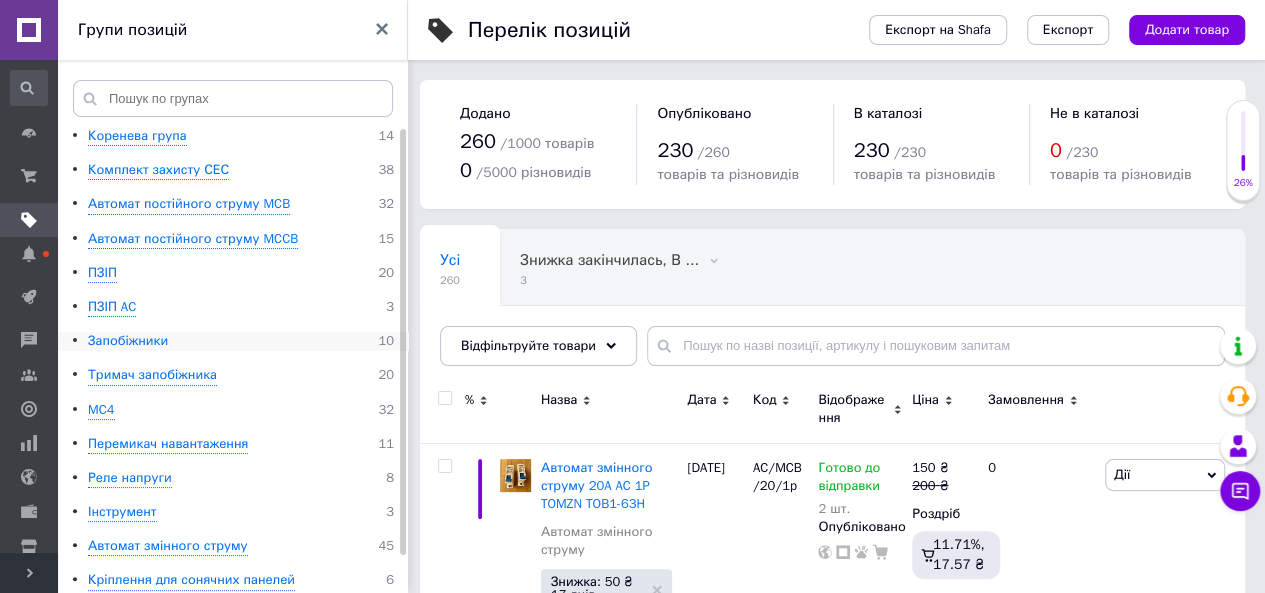 click on "Запобіжники" at bounding box center [128, 341] 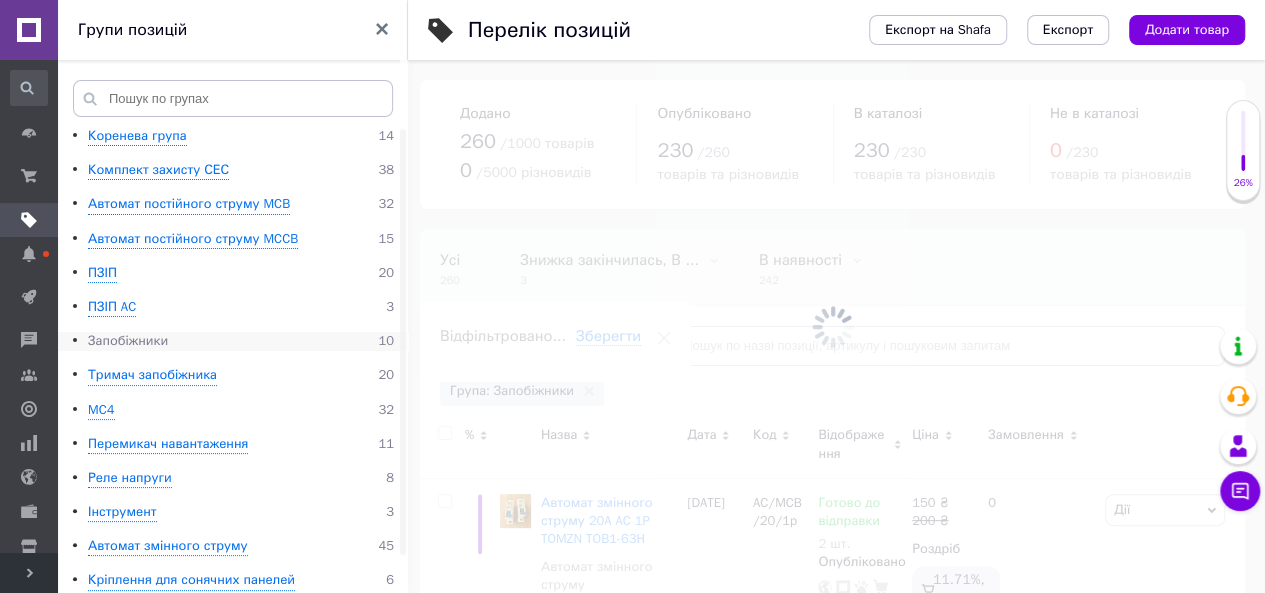 scroll, scrollTop: 0, scrollLeft: 62, axis: horizontal 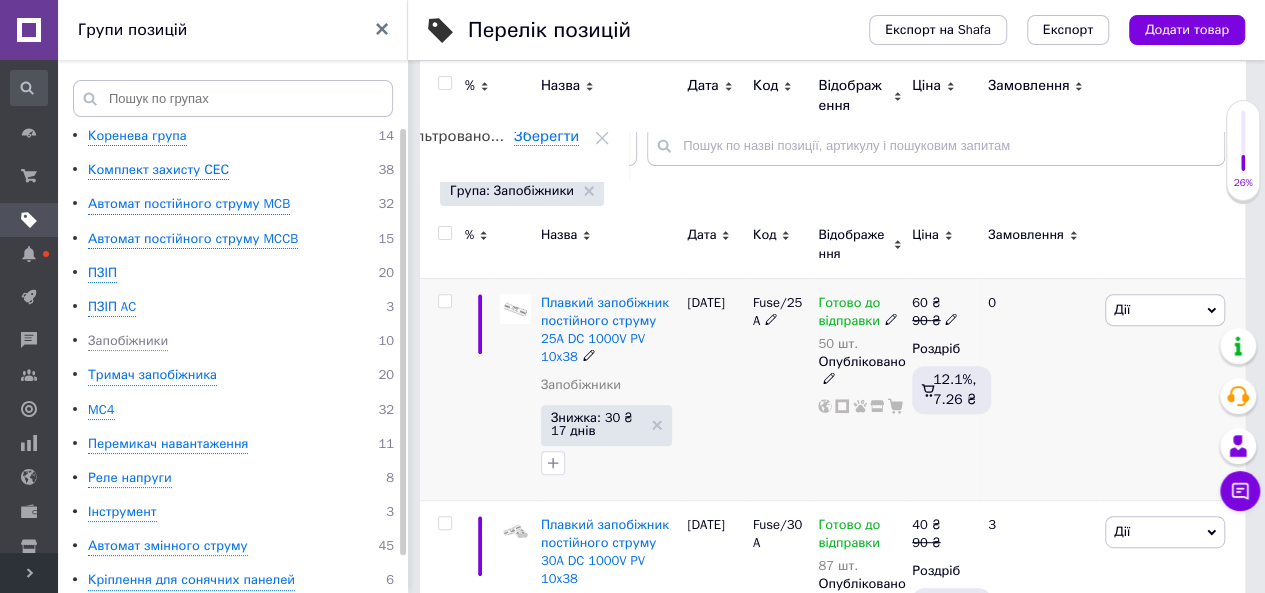 click 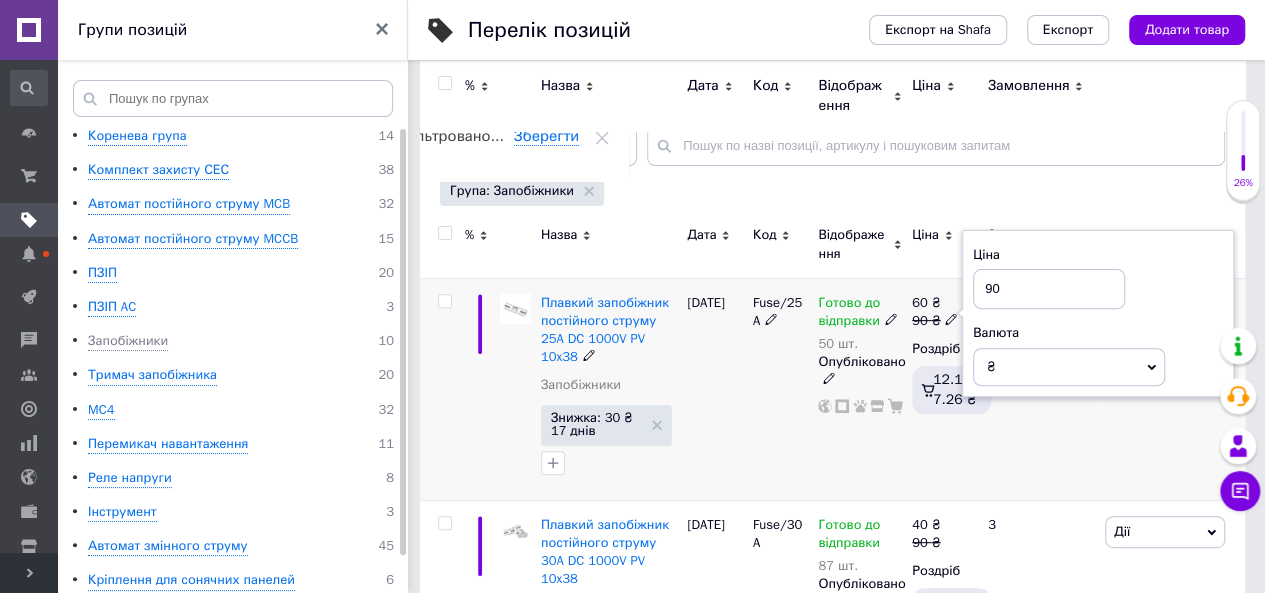 click on "60   ₴ 90   ₴ Ціна 90 Валюта ₴ $ EUR CHF GBP ¥ PLN ₸ MDL HUF KGS CNY TRY KRW lei Роздріб 12.1%, 7.26 ₴" at bounding box center (941, 389) 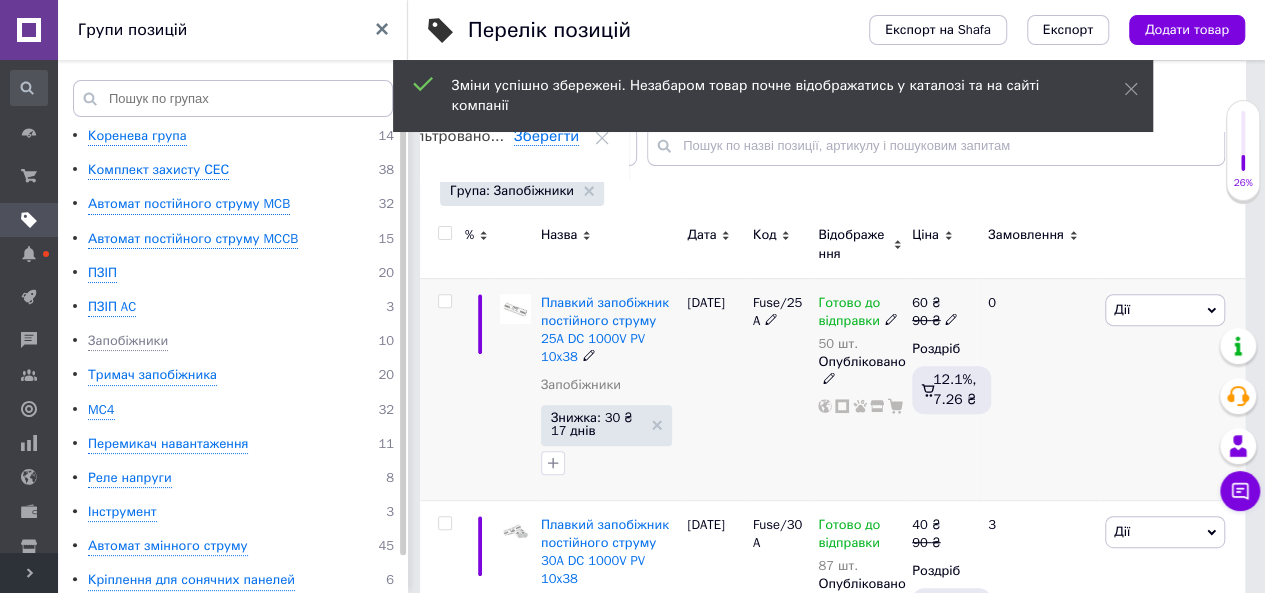 click on "Роздріб" at bounding box center [941, 349] 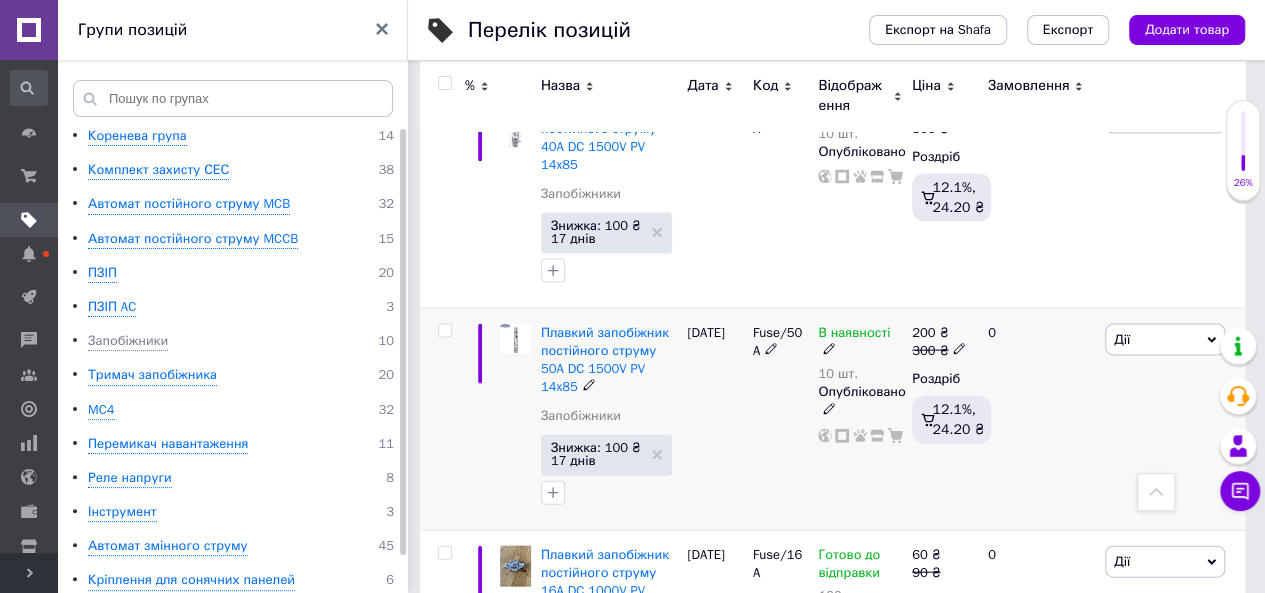 scroll, scrollTop: 2004, scrollLeft: 0, axis: vertical 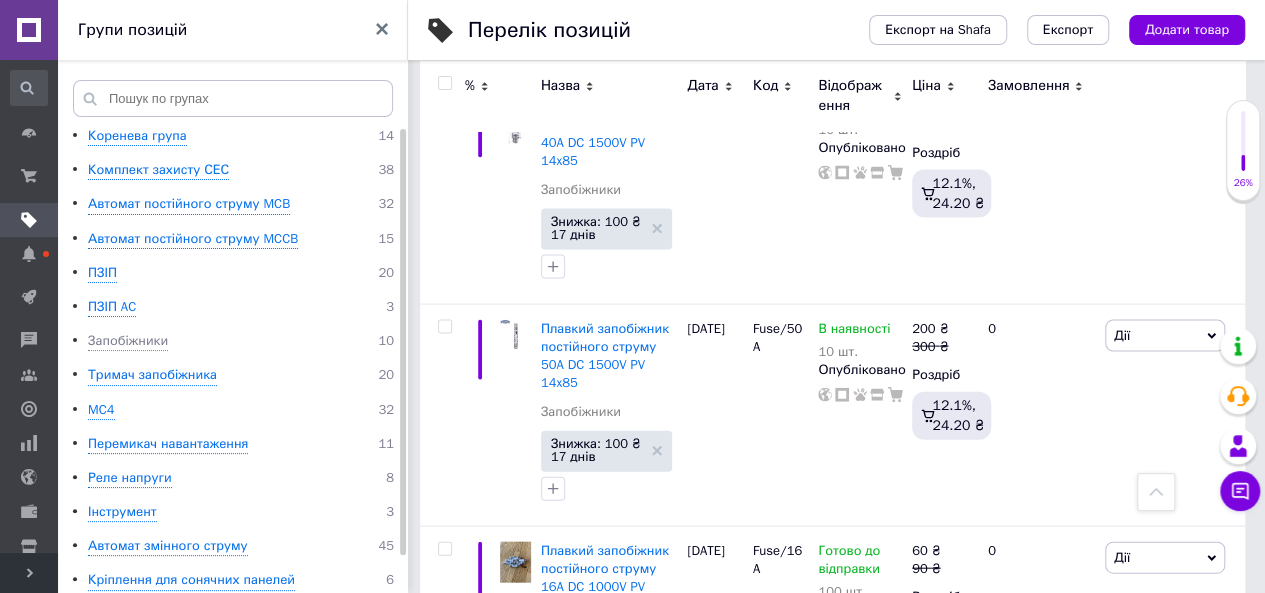 click on "Замовлення" at bounding box center [1028, 86] 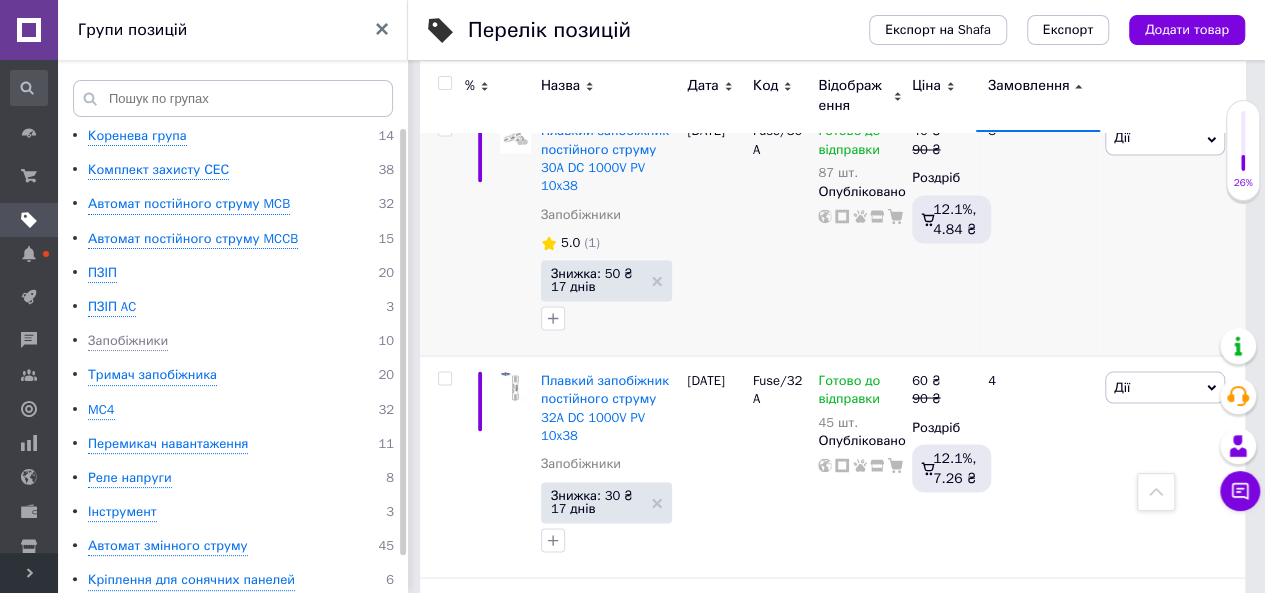 scroll, scrollTop: 2004, scrollLeft: 0, axis: vertical 